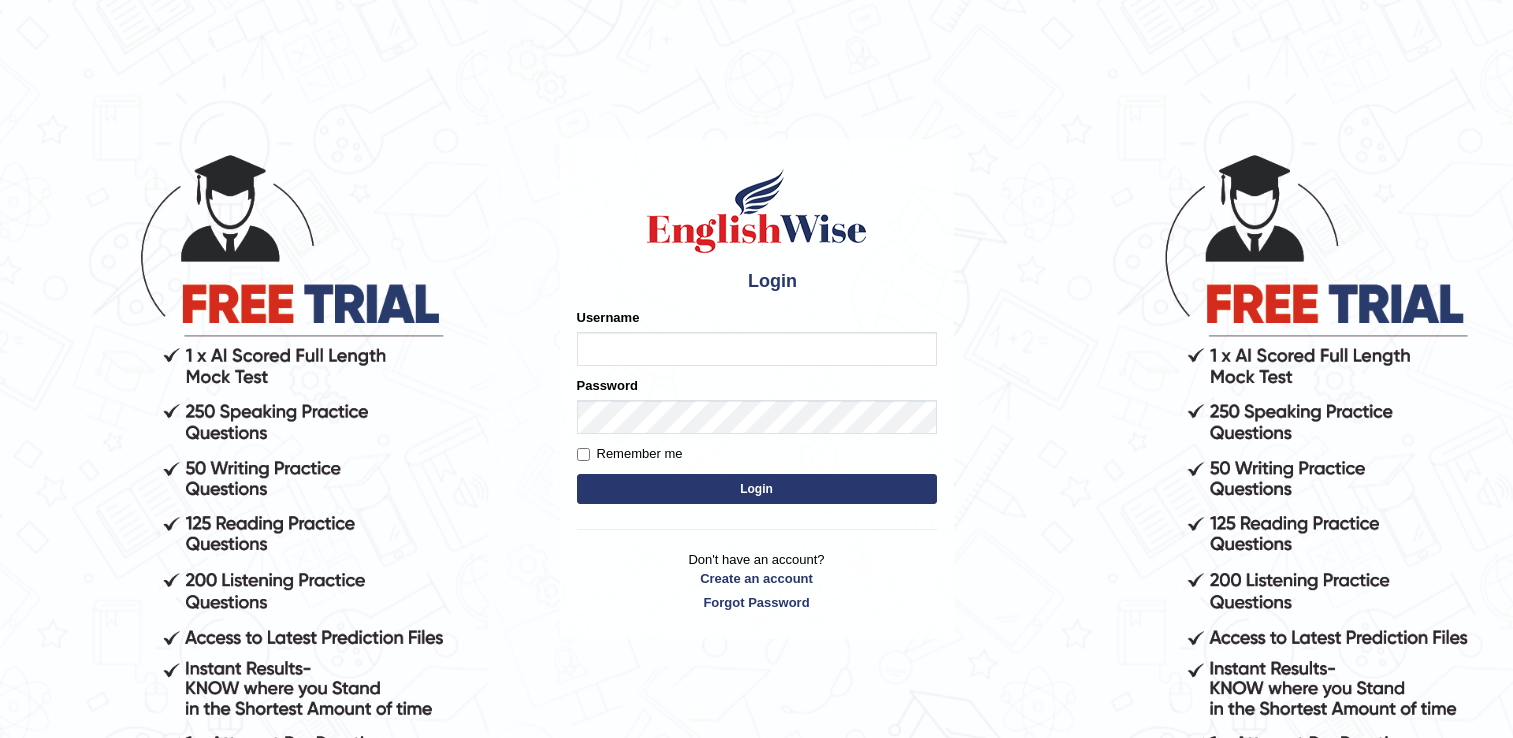 scroll, scrollTop: 0, scrollLeft: 0, axis: both 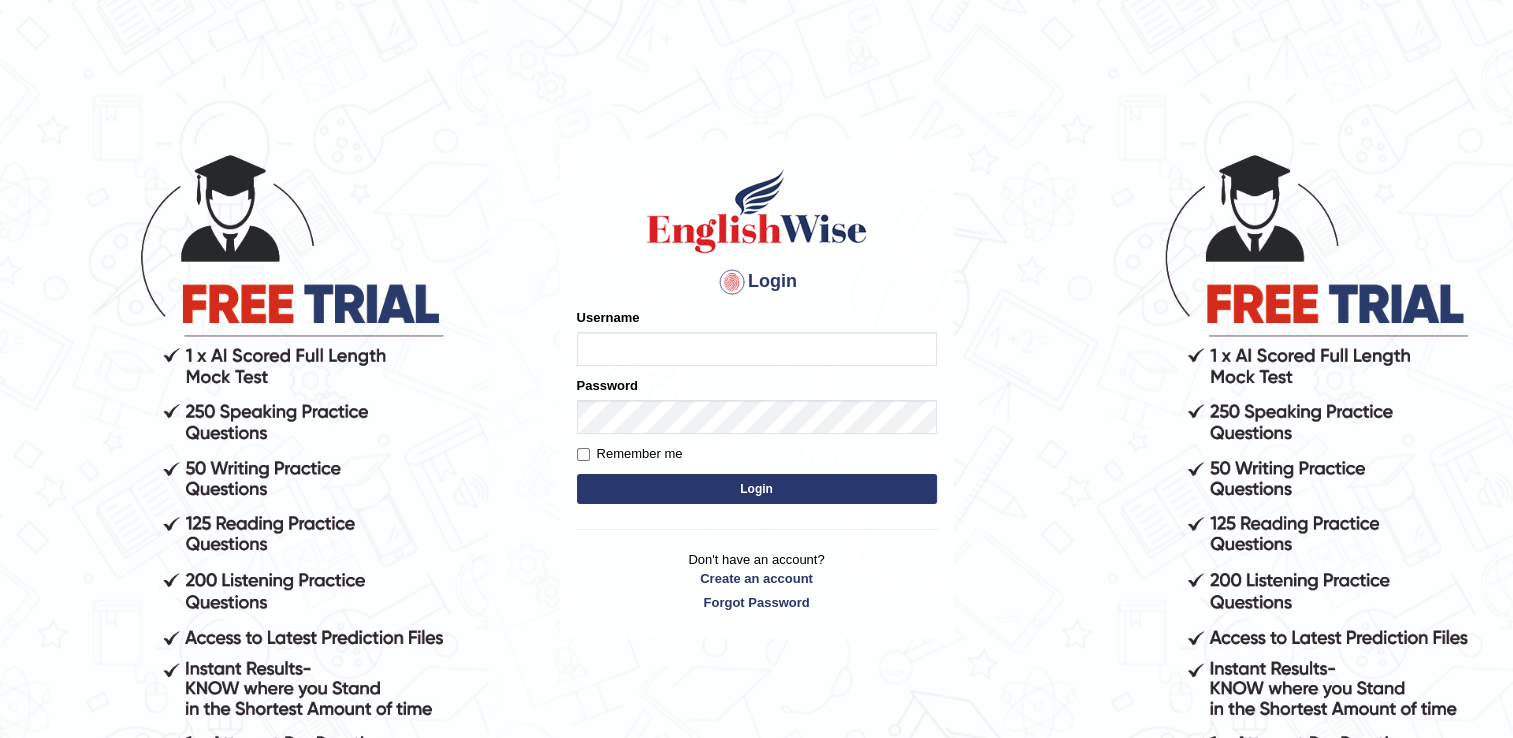 click on "Username" at bounding box center [757, 337] 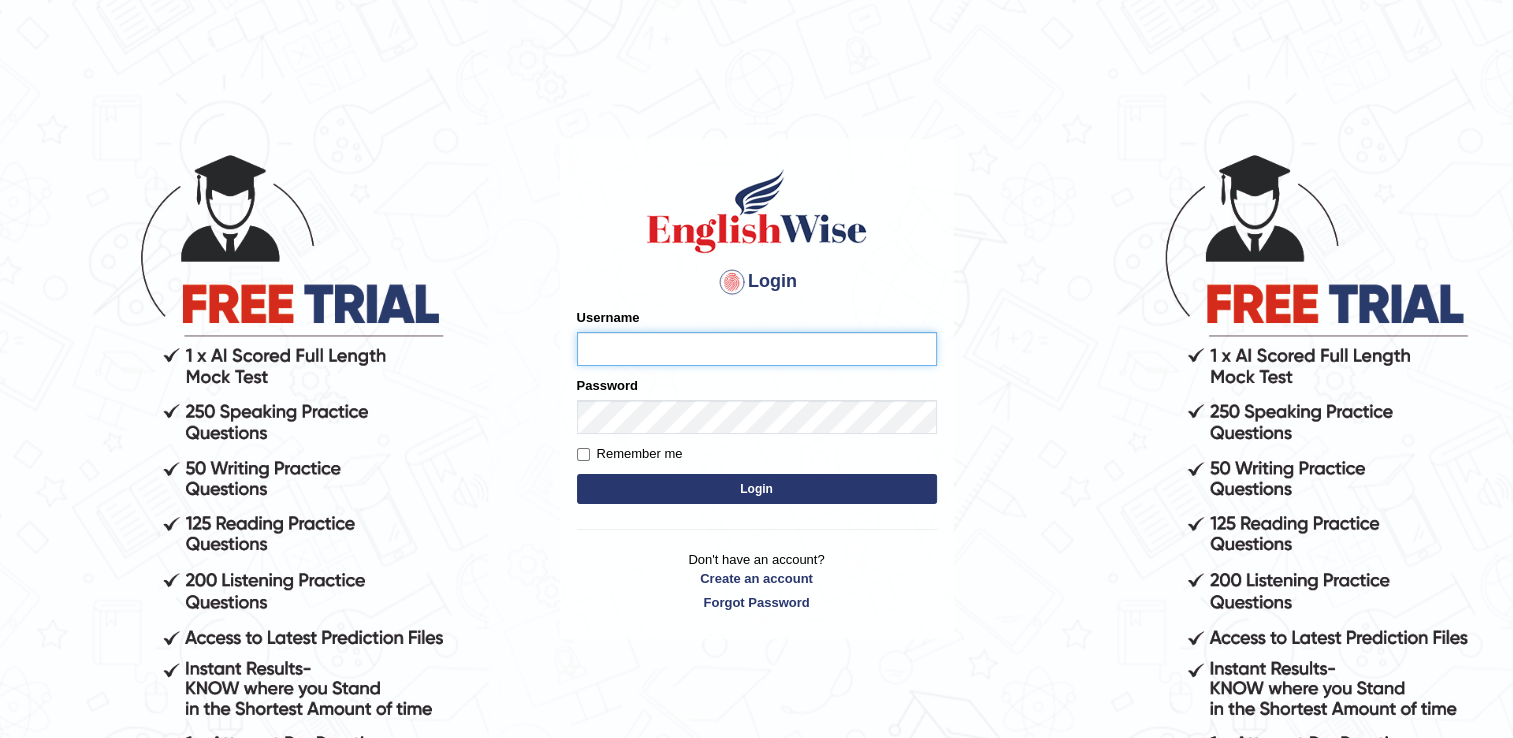 type on "naswar" 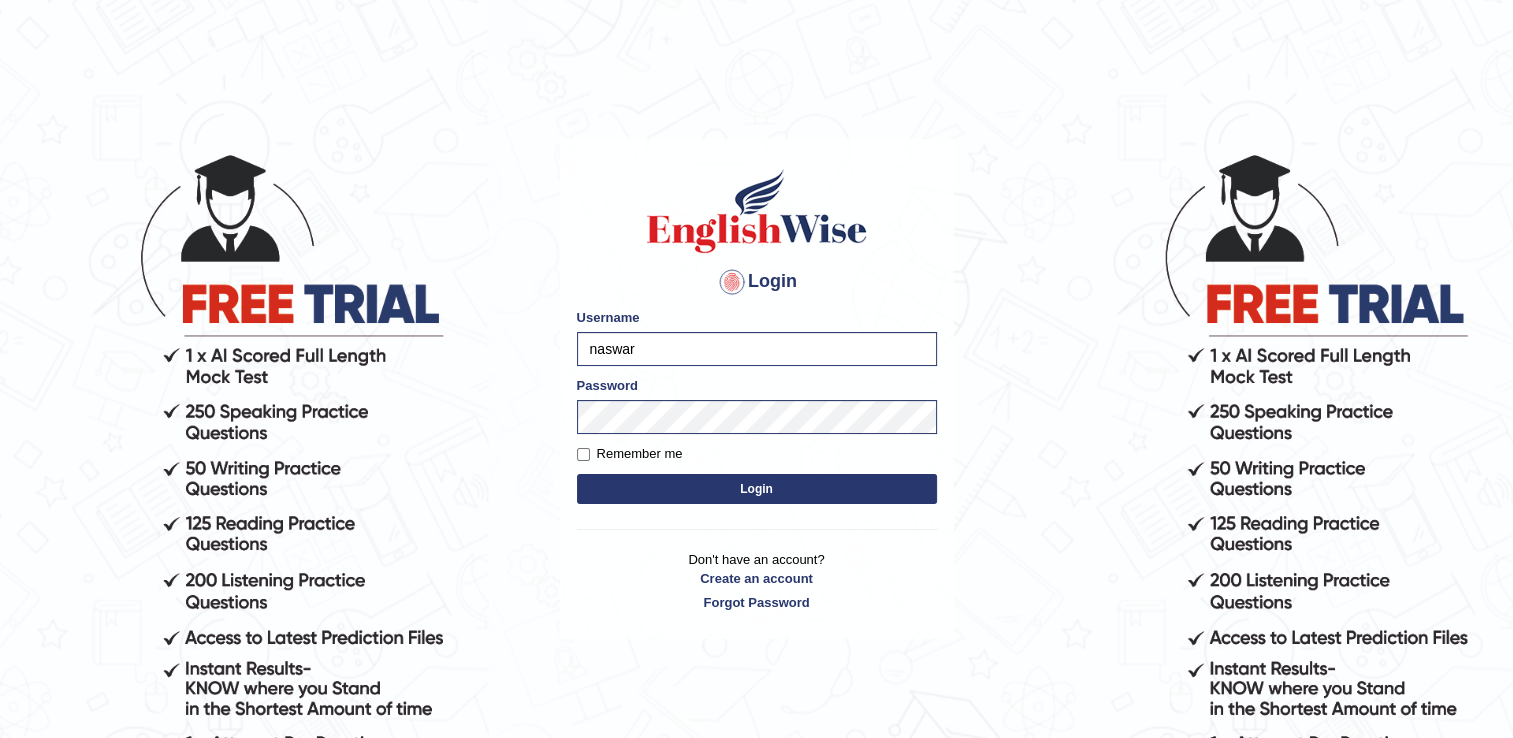 click on "Login" at bounding box center (757, 489) 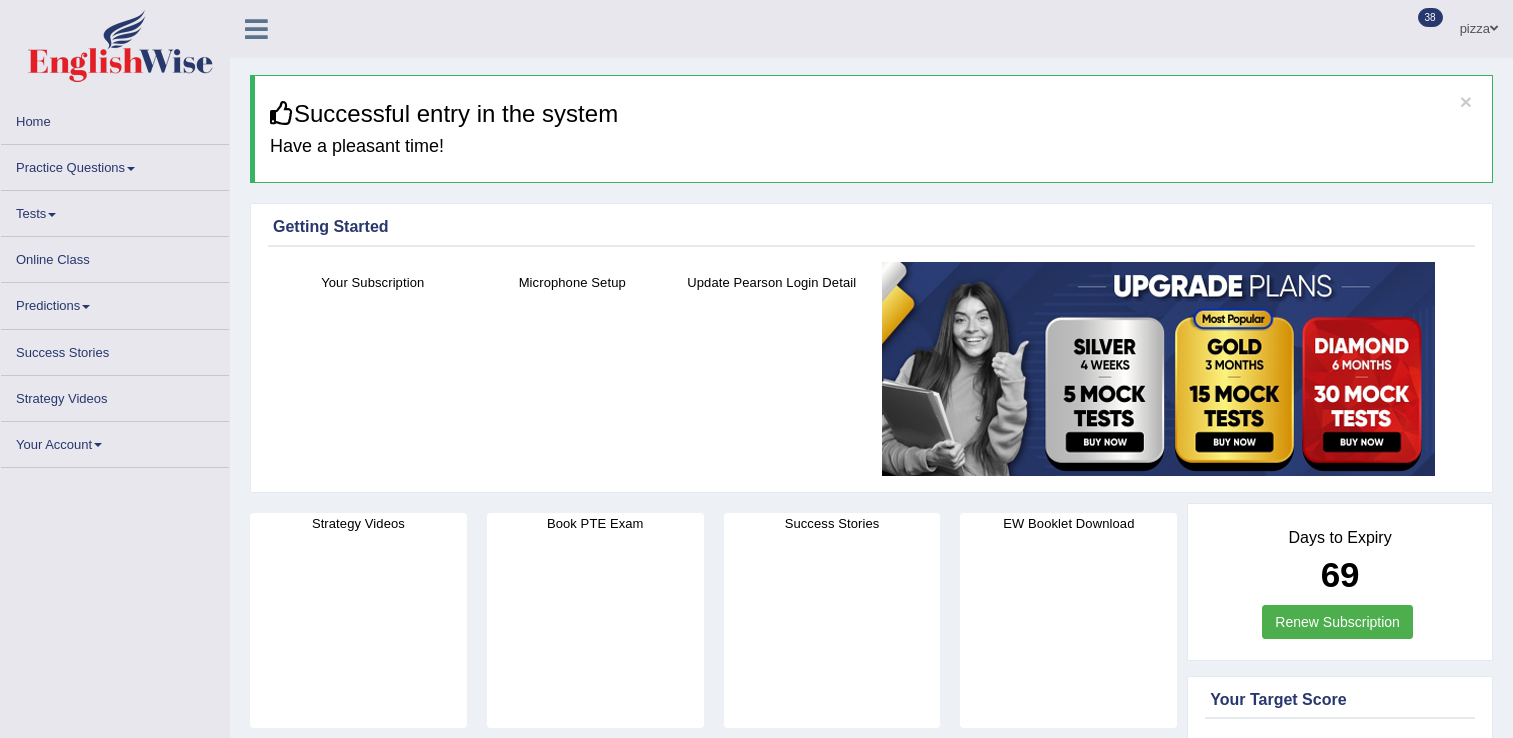 scroll, scrollTop: 0, scrollLeft: 0, axis: both 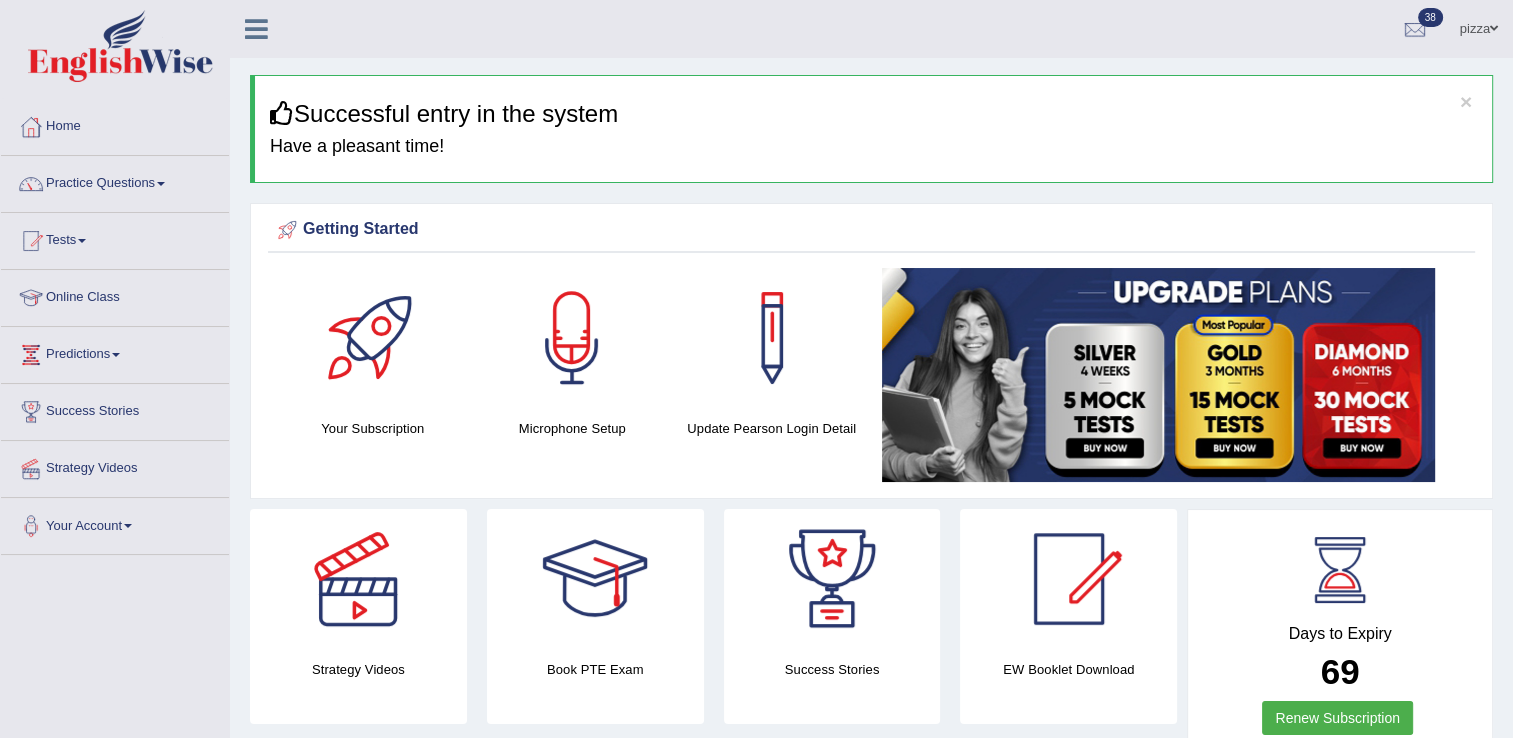 click on "Practice Questions" at bounding box center [115, 181] 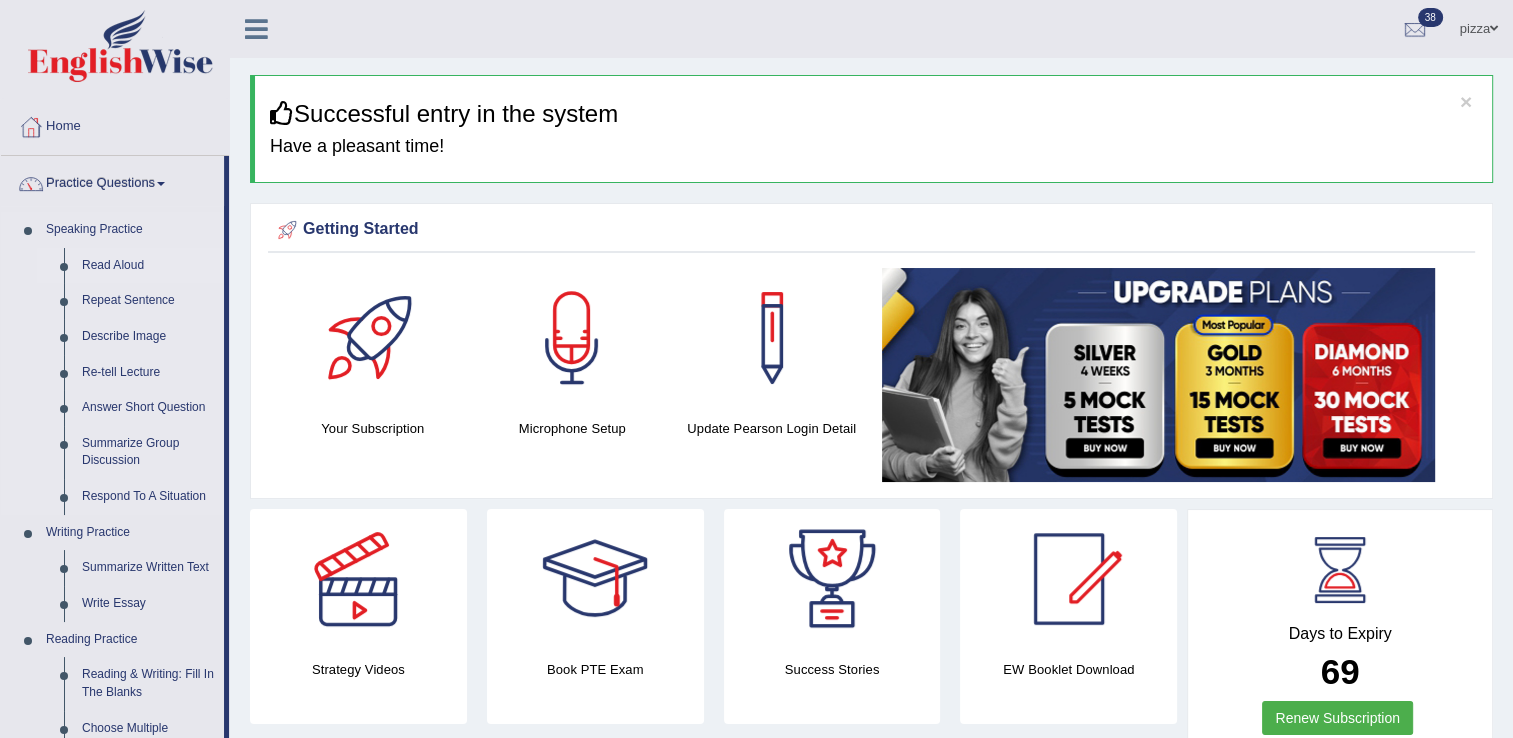 click on "Read Aloud" at bounding box center (148, 266) 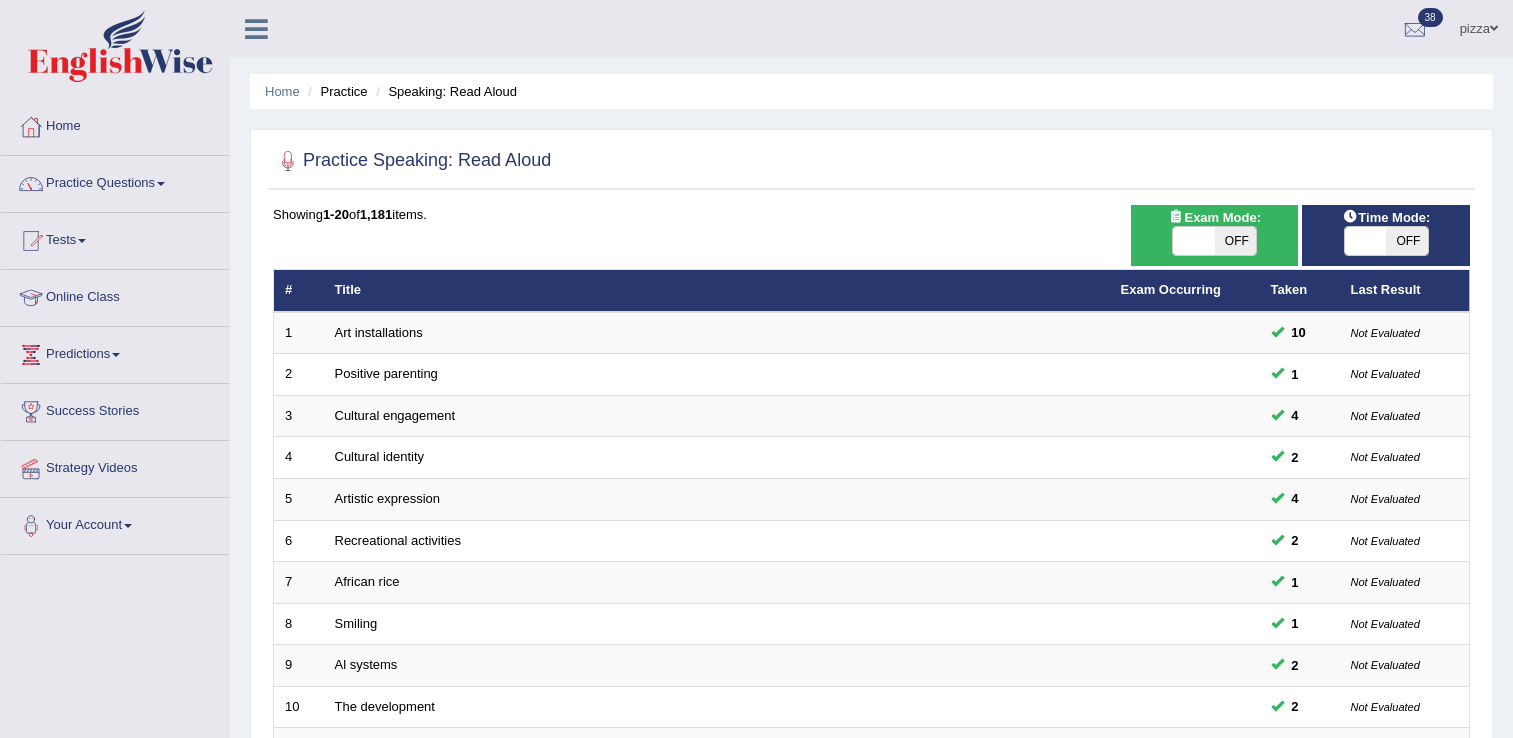 scroll, scrollTop: 0, scrollLeft: 0, axis: both 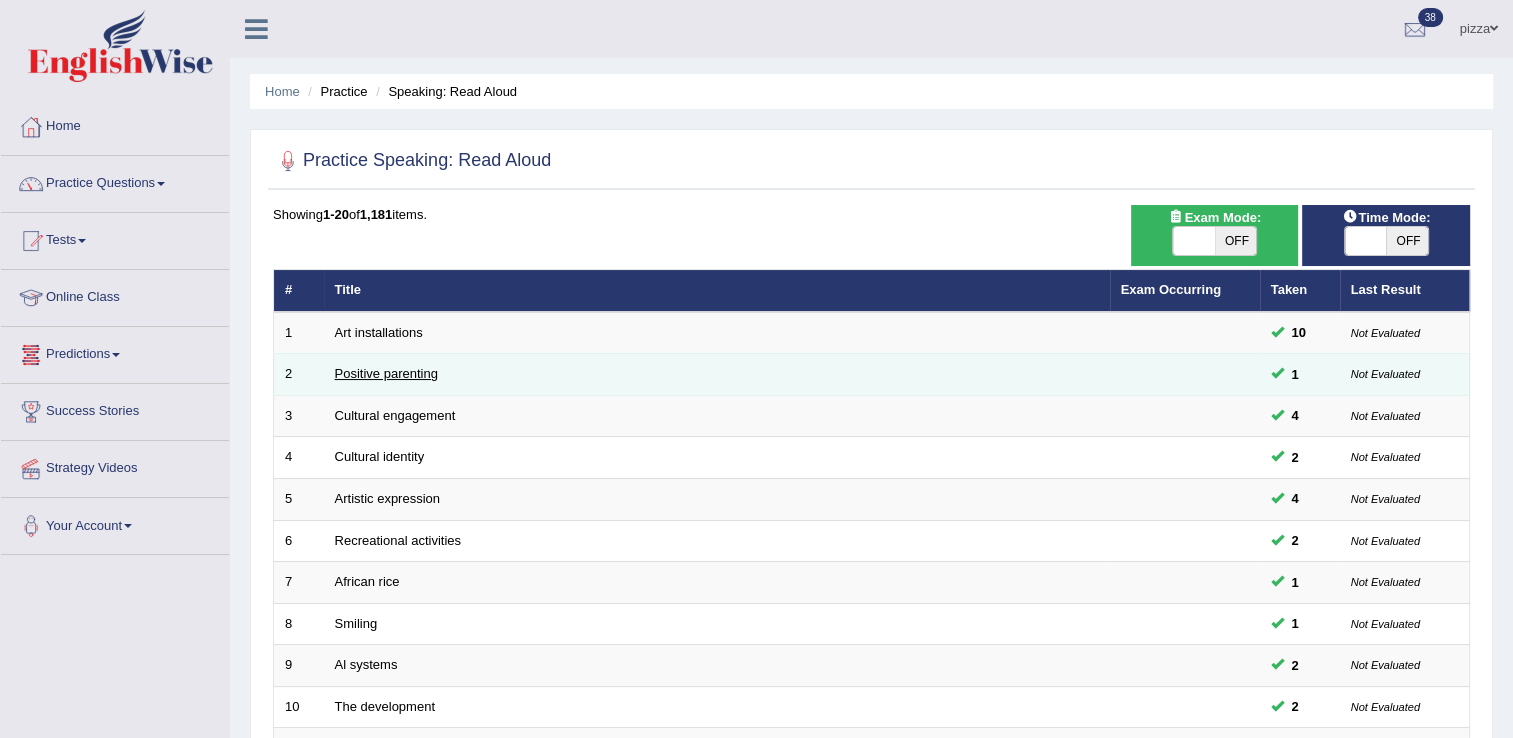 click on "Positive parenting" at bounding box center [386, 373] 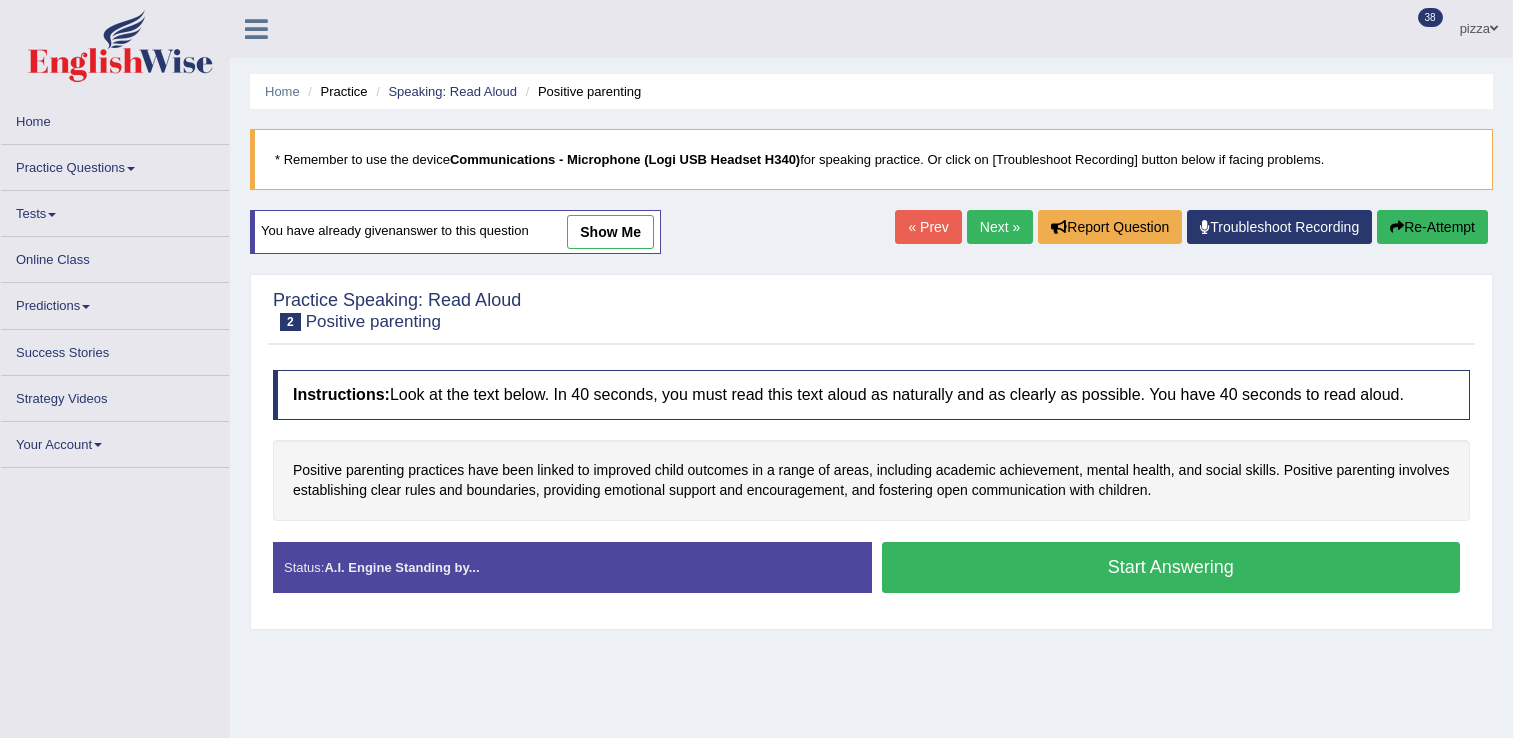 scroll, scrollTop: 0, scrollLeft: 0, axis: both 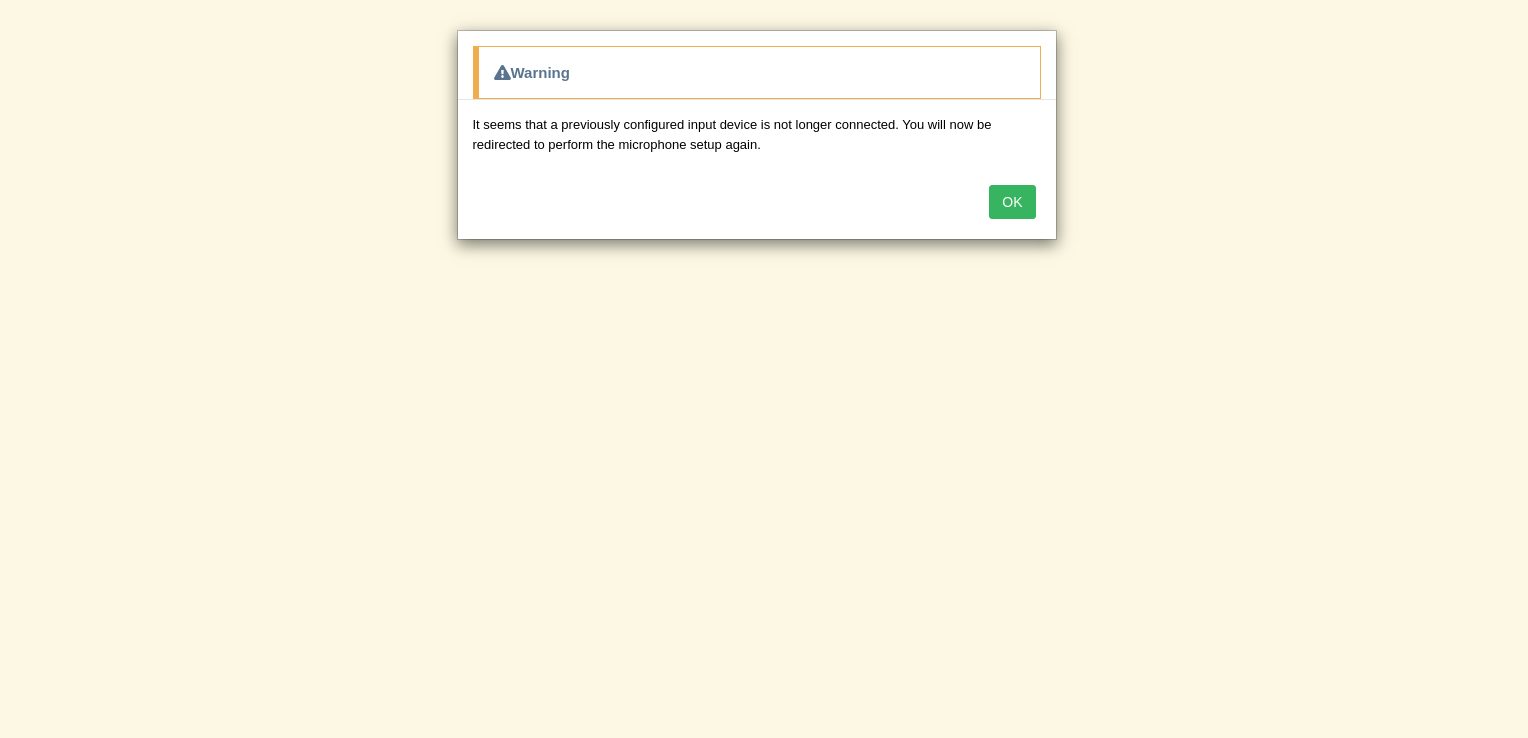 click on "OK" at bounding box center [1012, 202] 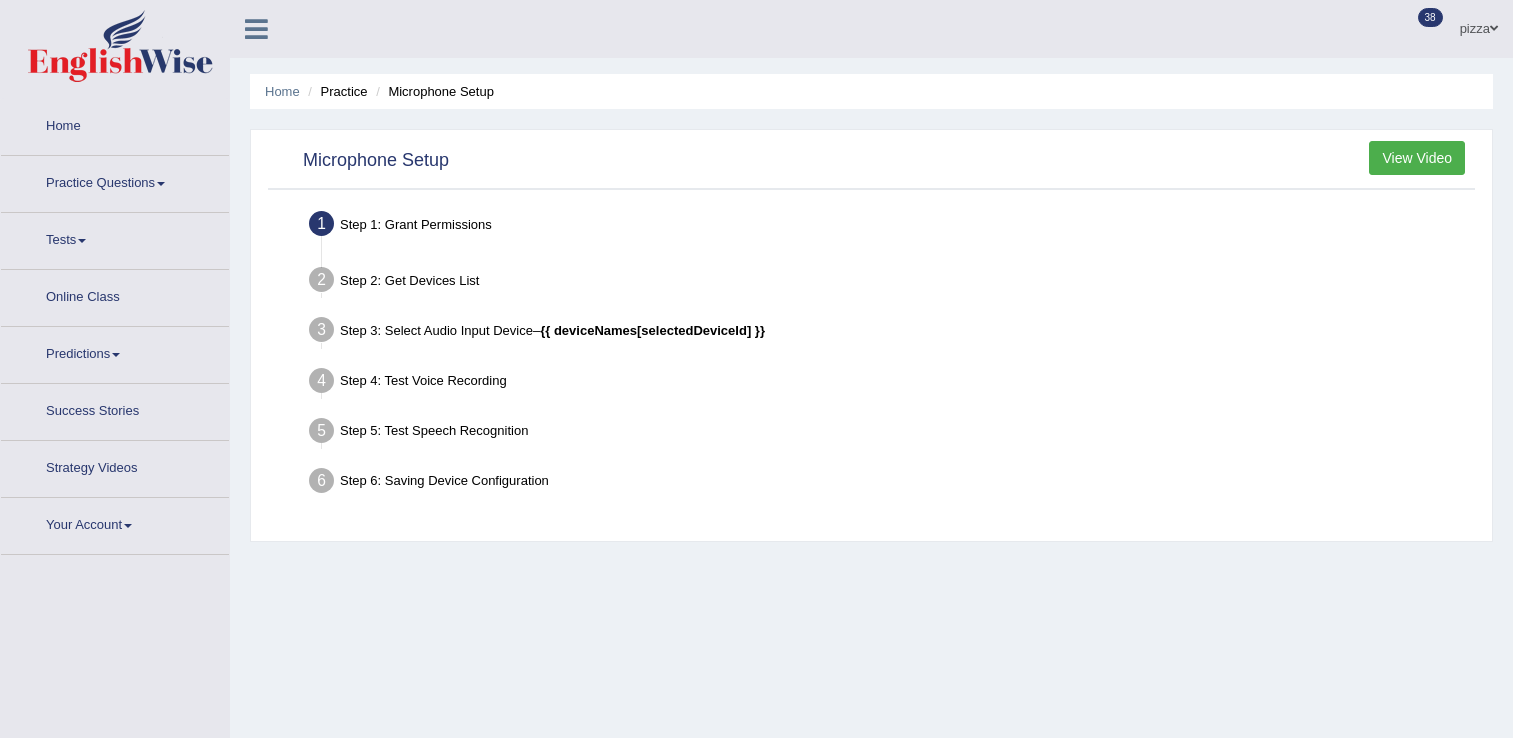 scroll, scrollTop: 0, scrollLeft: 0, axis: both 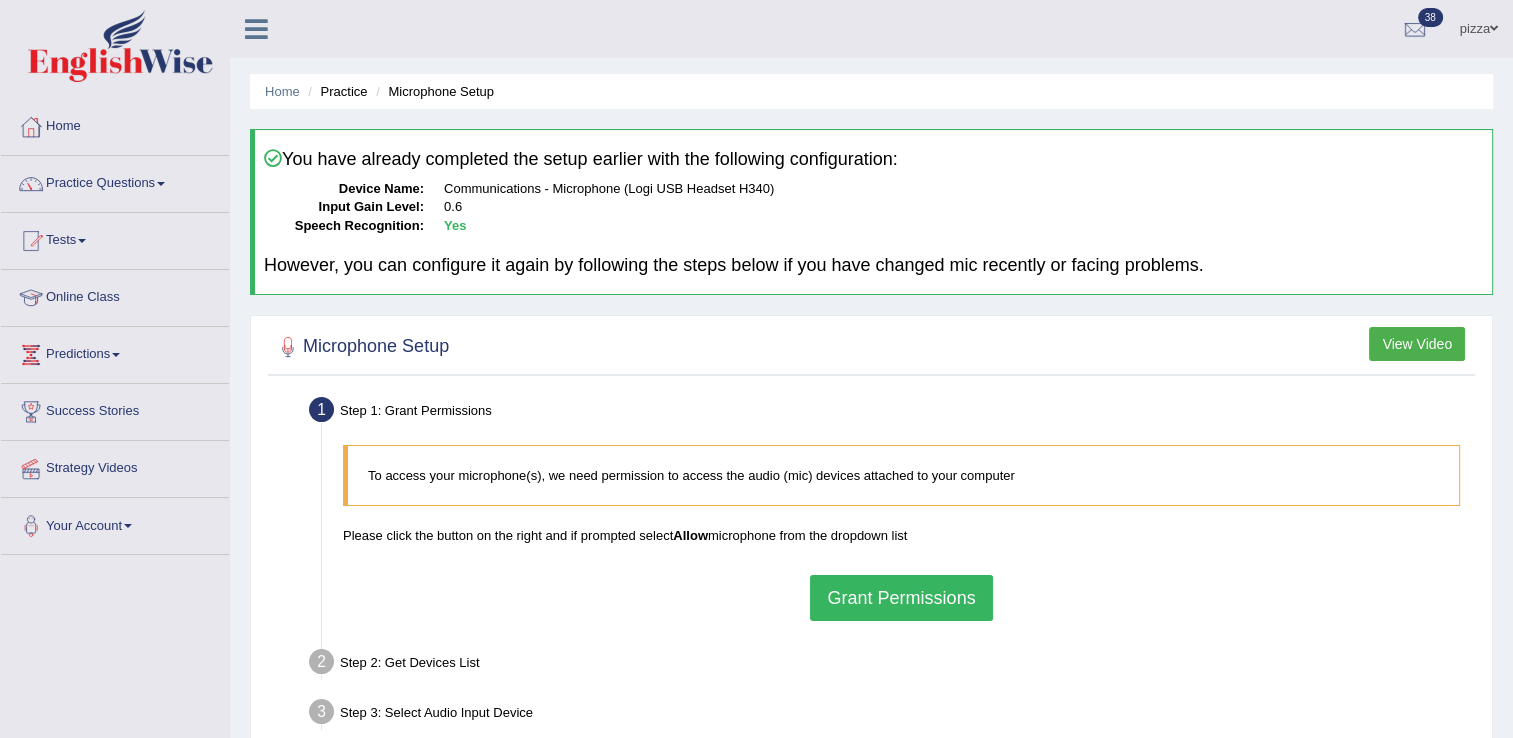 click on "Grant Permissions" at bounding box center [901, 598] 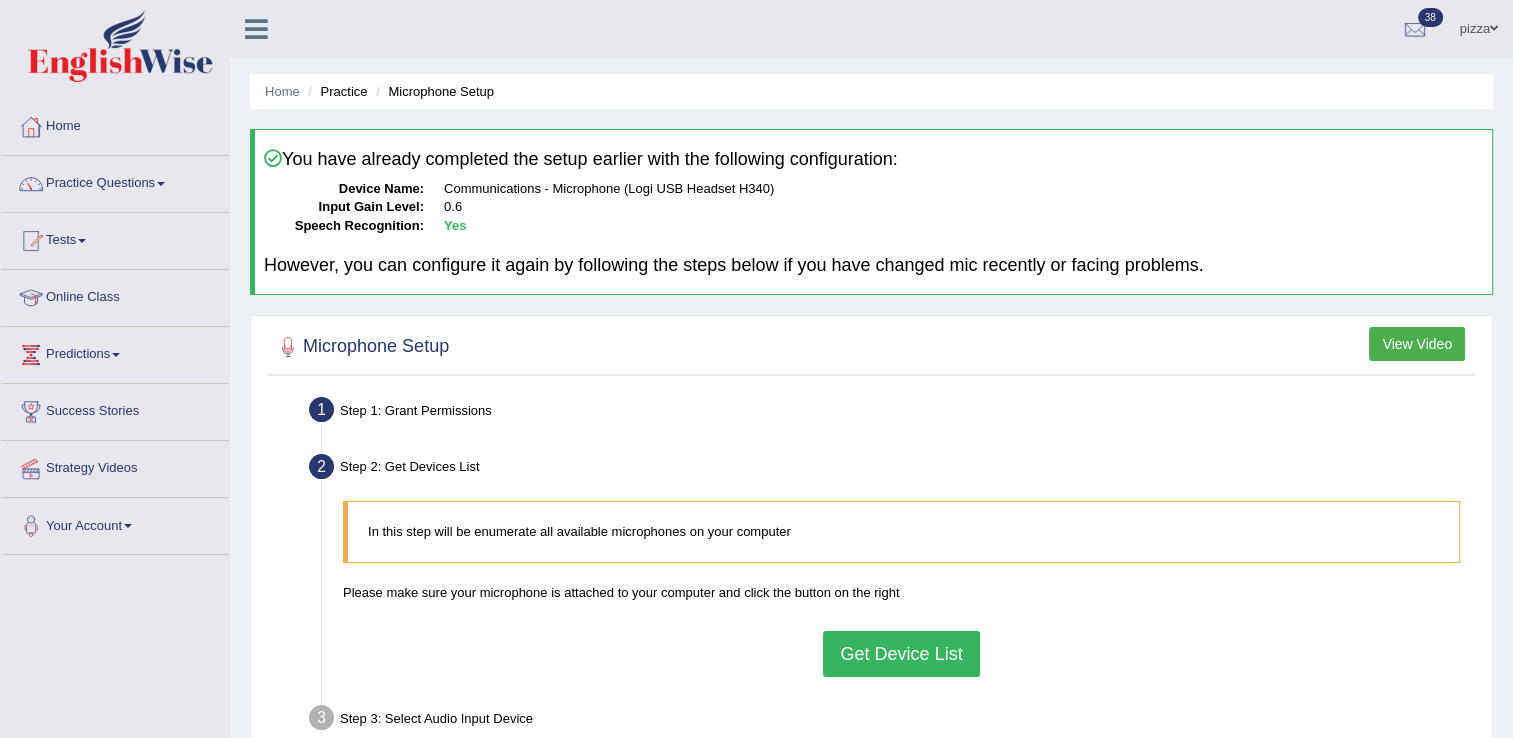click on "Get Device List" at bounding box center [901, 654] 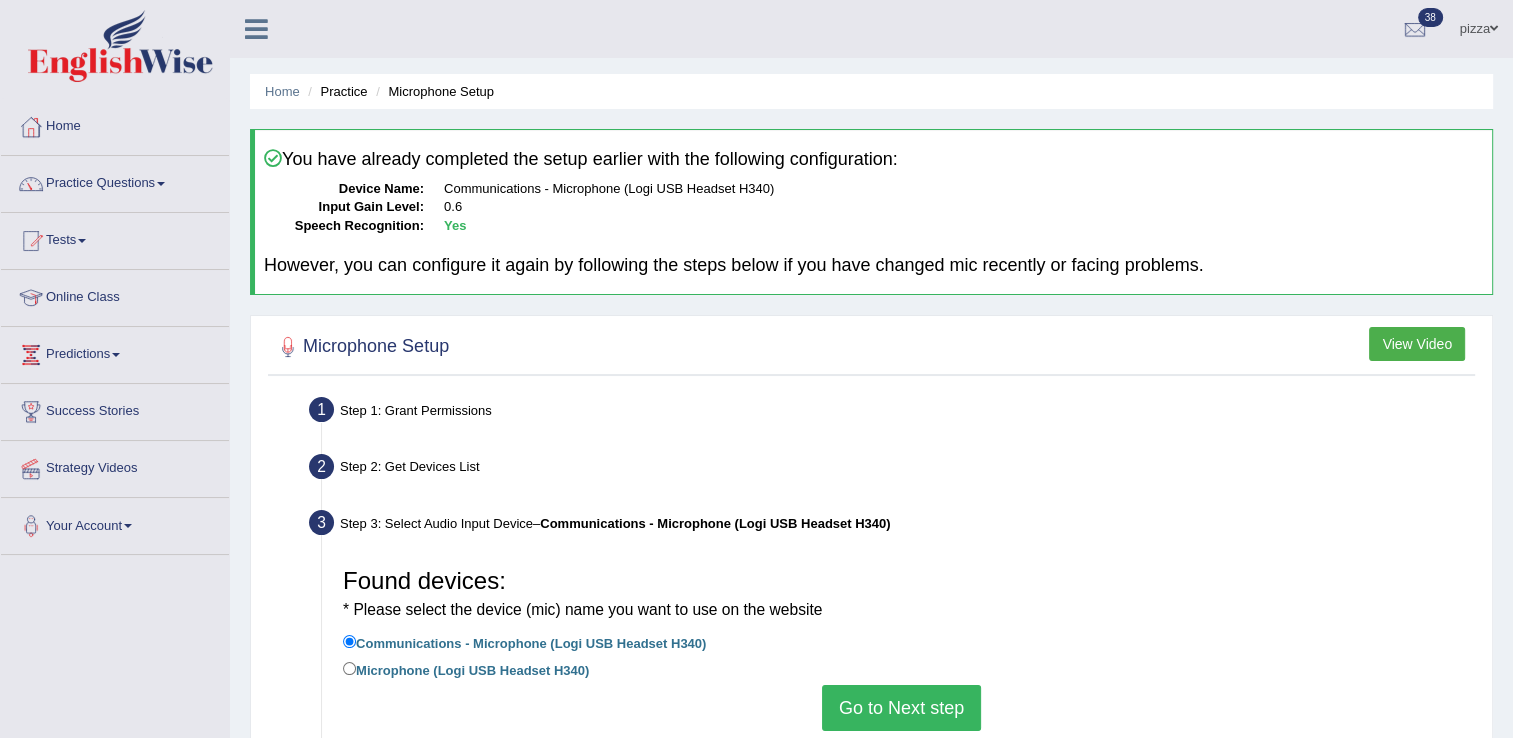 click on "Go to Next step" at bounding box center (901, 708) 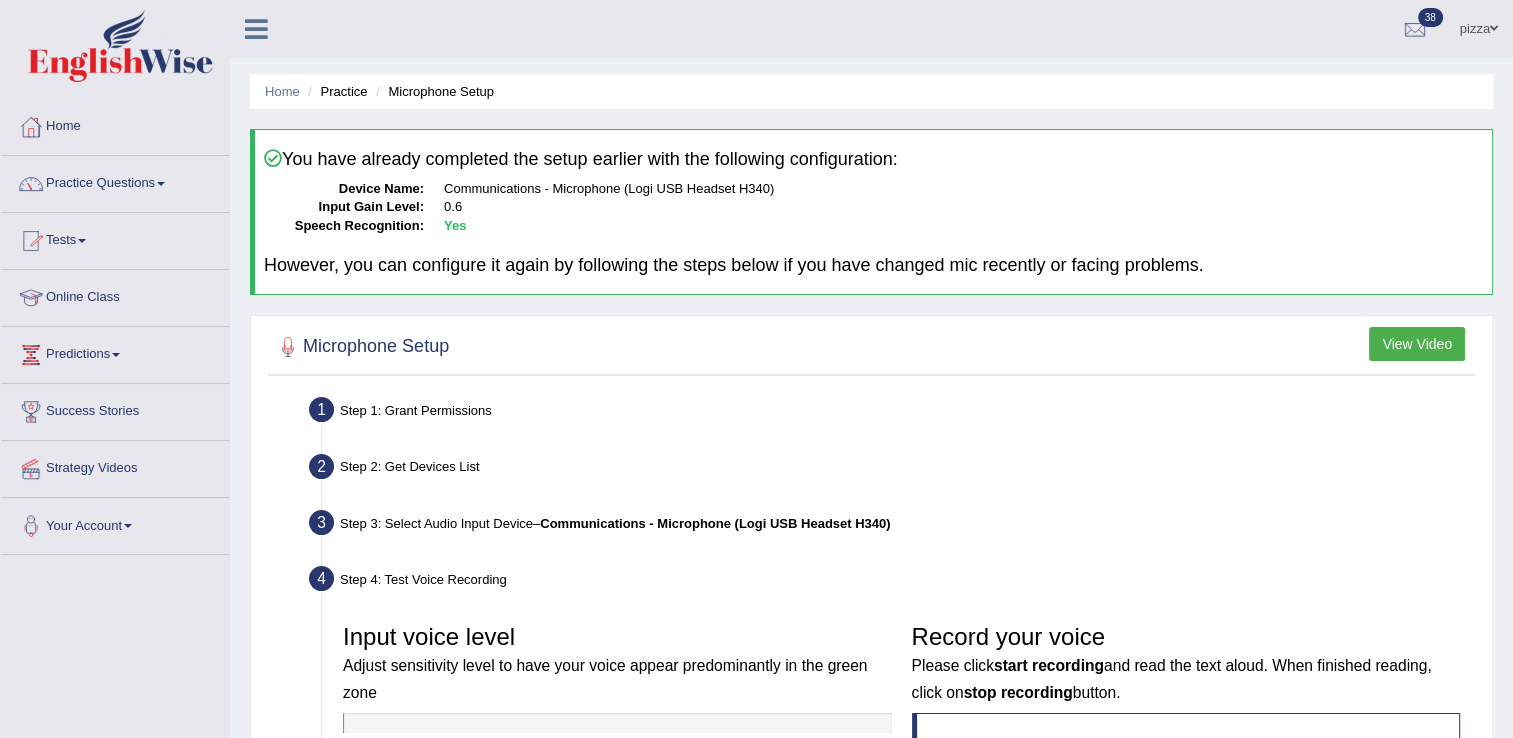 click on "Practice Questions" at bounding box center [115, 181] 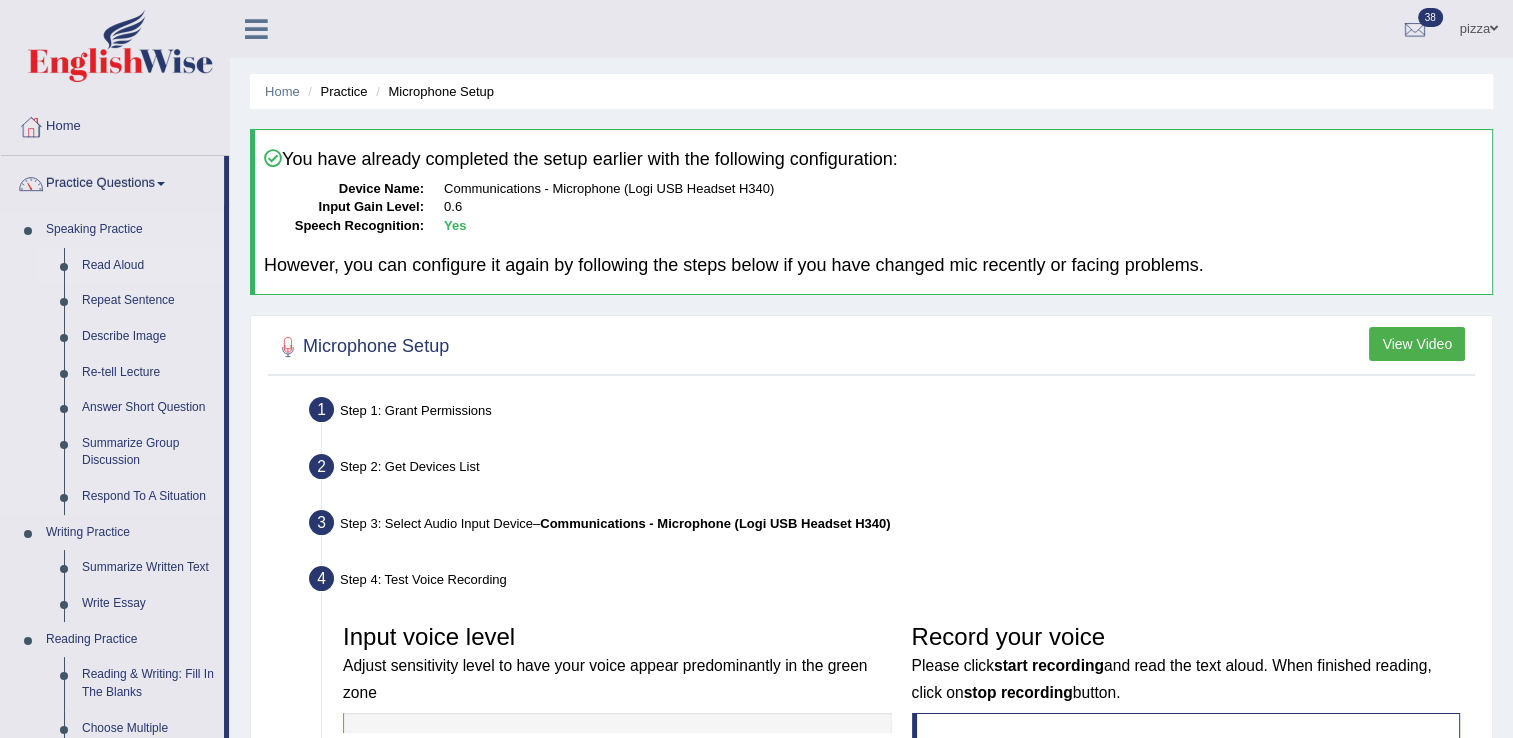 click on "Read Aloud" at bounding box center [148, 266] 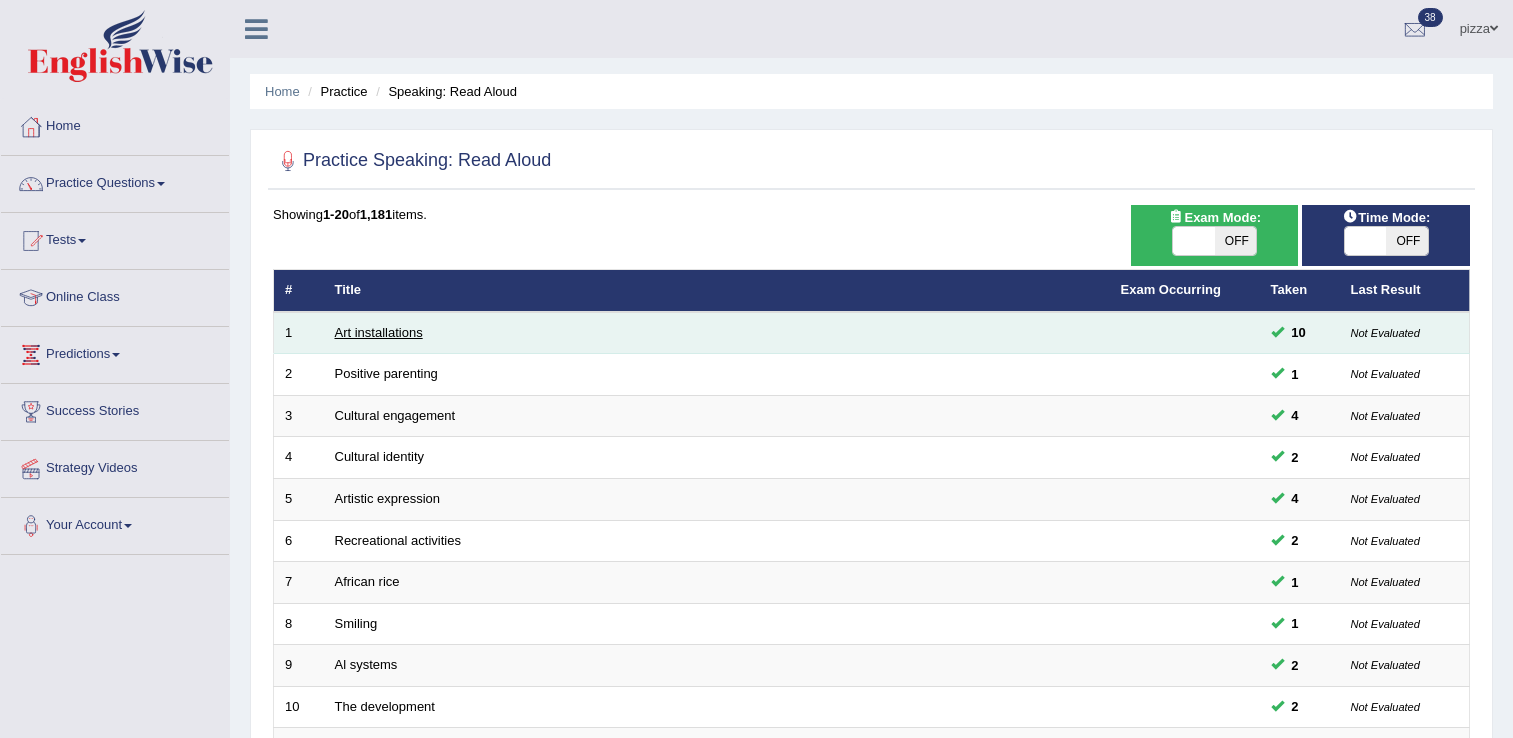 scroll, scrollTop: 0, scrollLeft: 0, axis: both 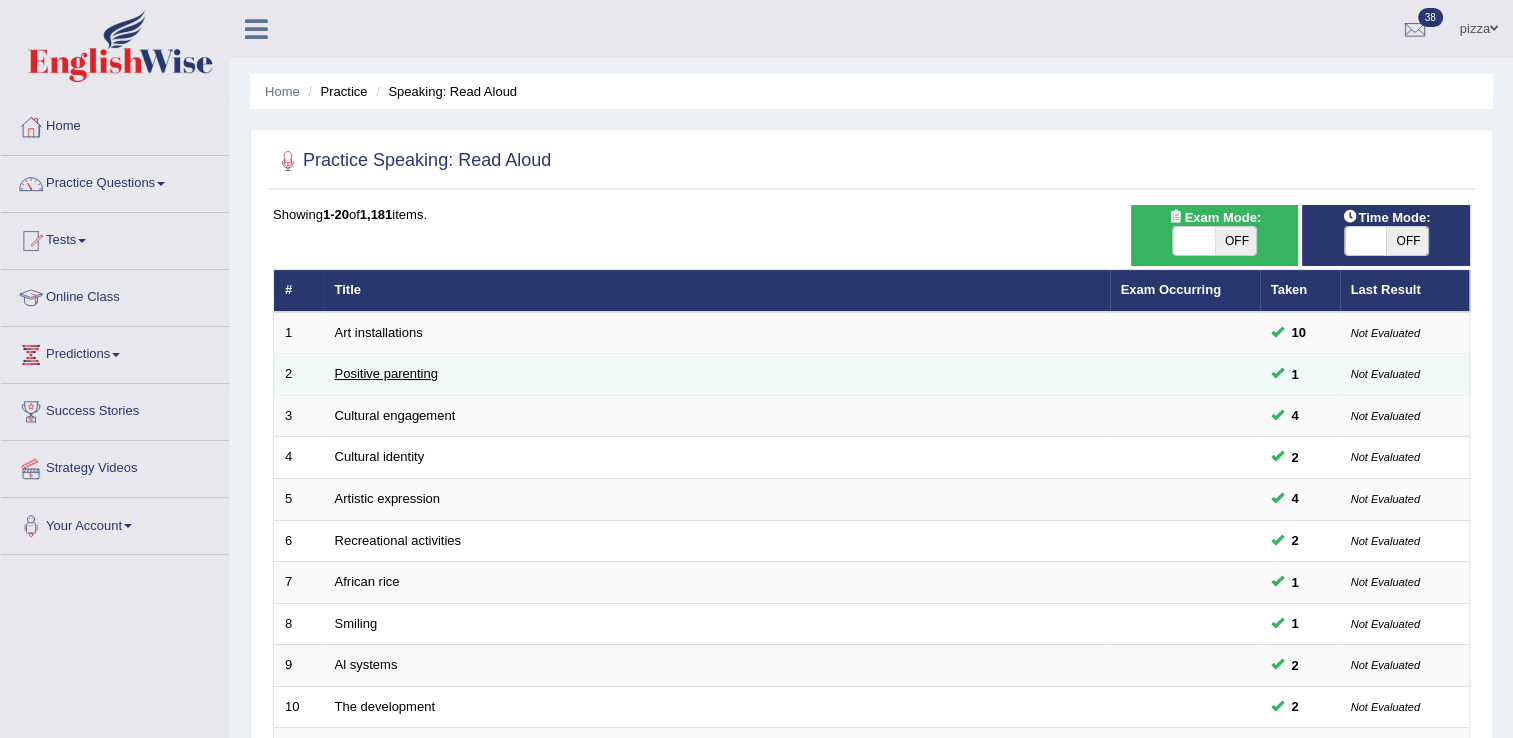click on "Positive parenting" at bounding box center (386, 373) 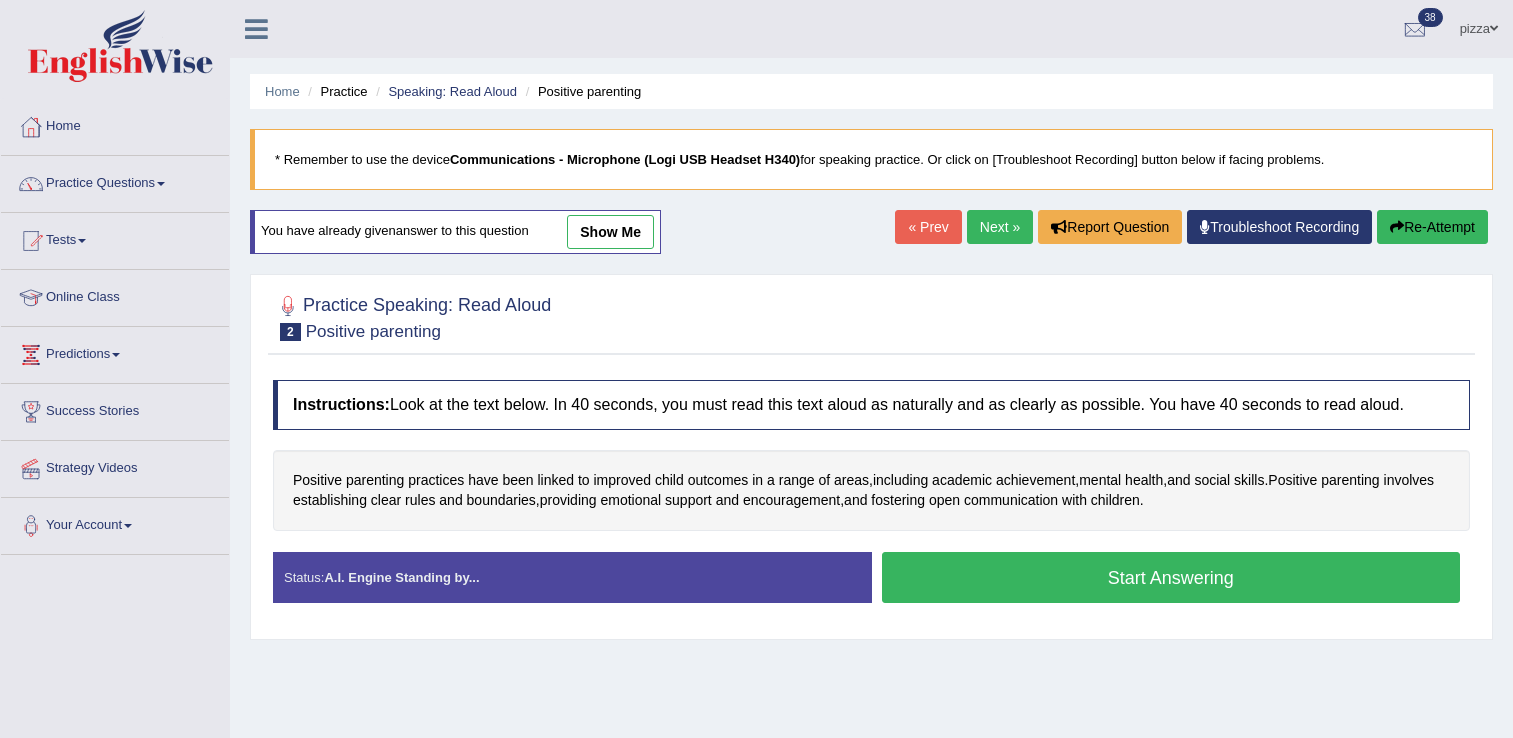 scroll, scrollTop: 0, scrollLeft: 0, axis: both 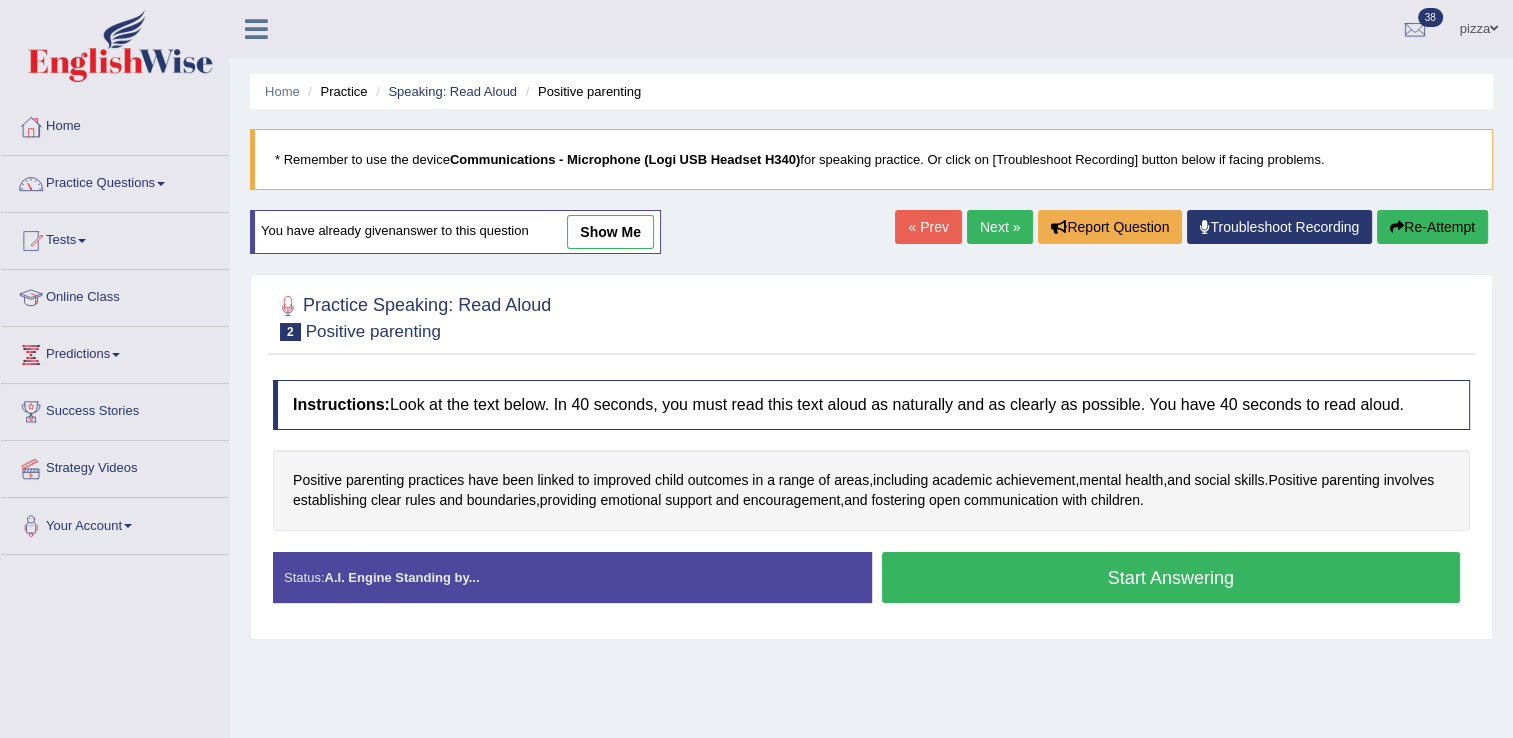 click on "Start Answering" at bounding box center [1171, 577] 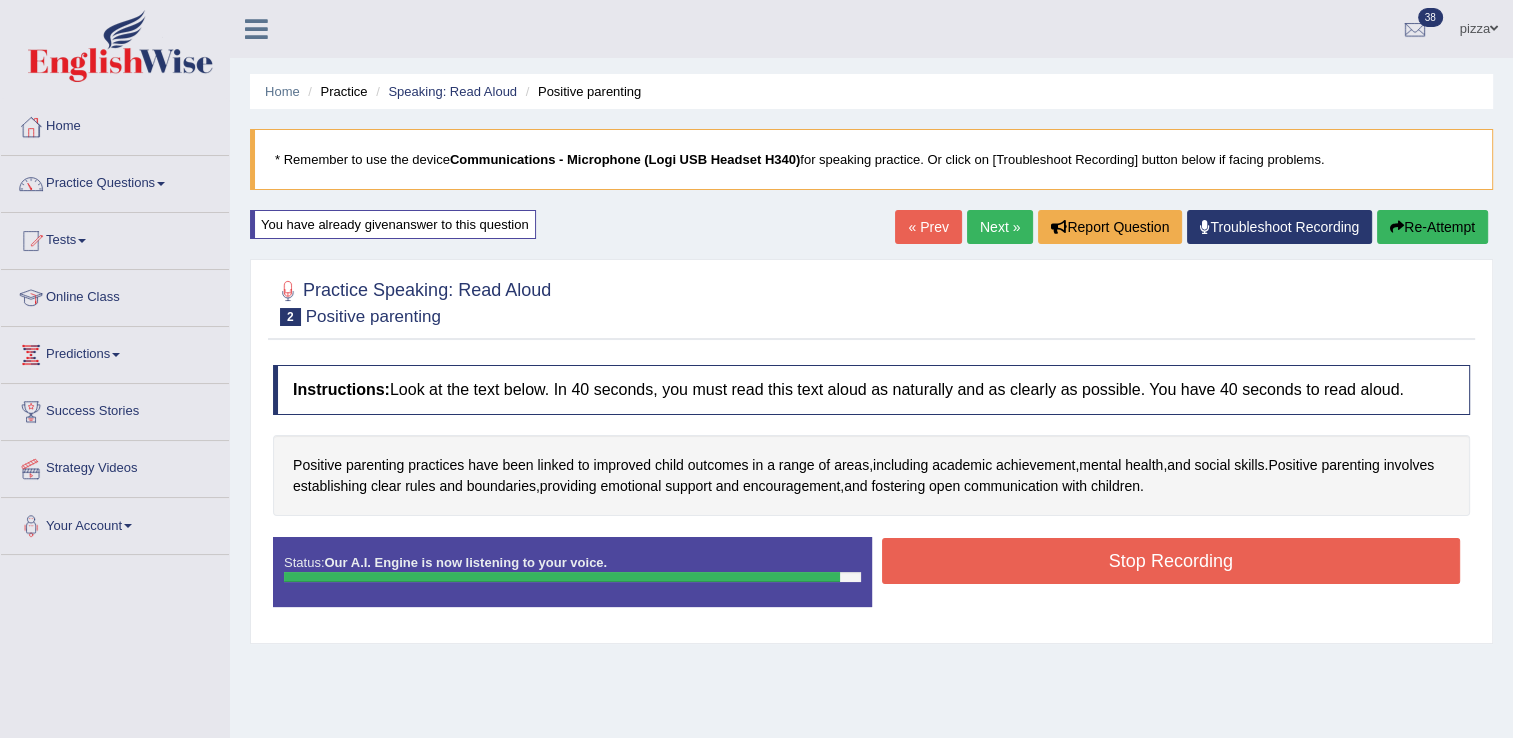 click on "Stop Recording" at bounding box center [1171, 561] 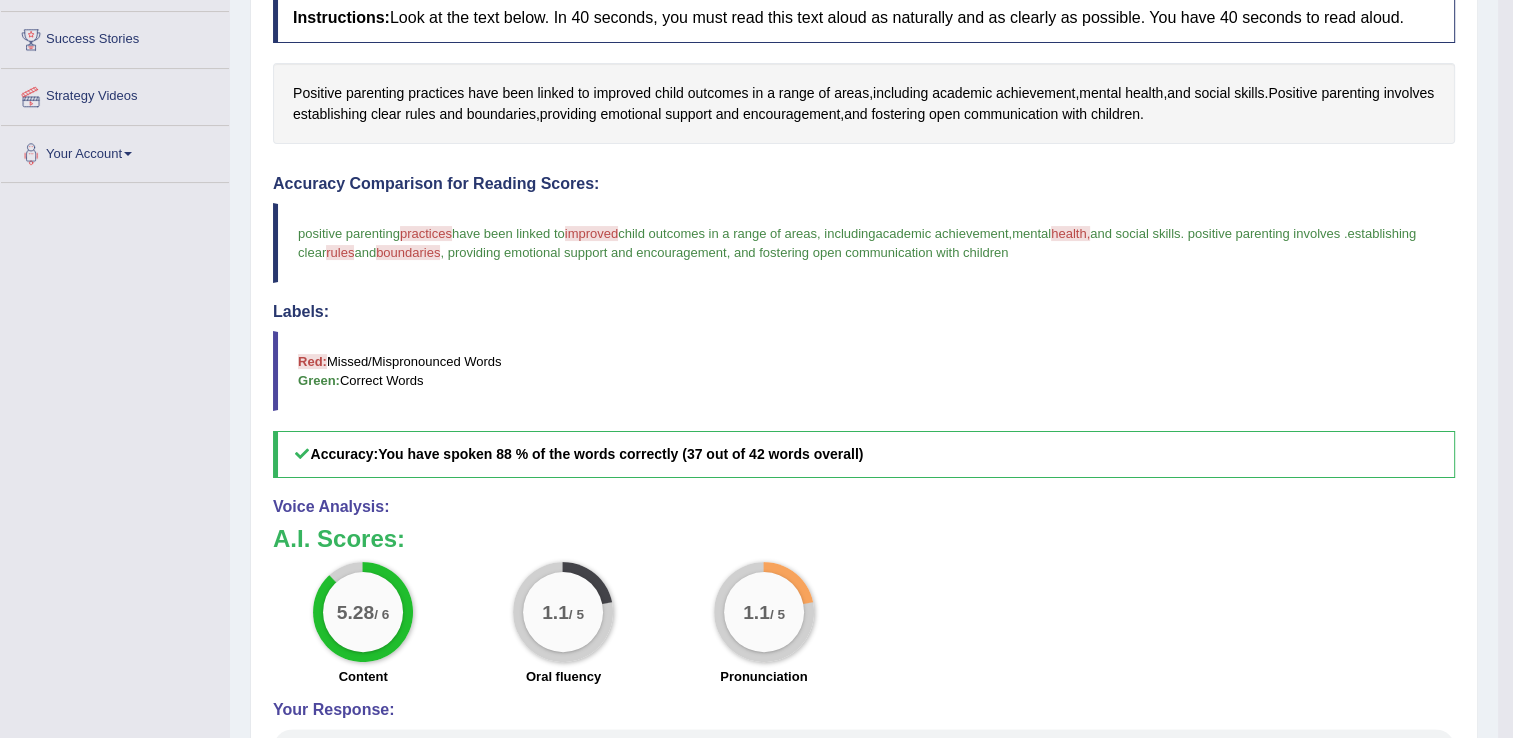 scroll, scrollTop: 386, scrollLeft: 0, axis: vertical 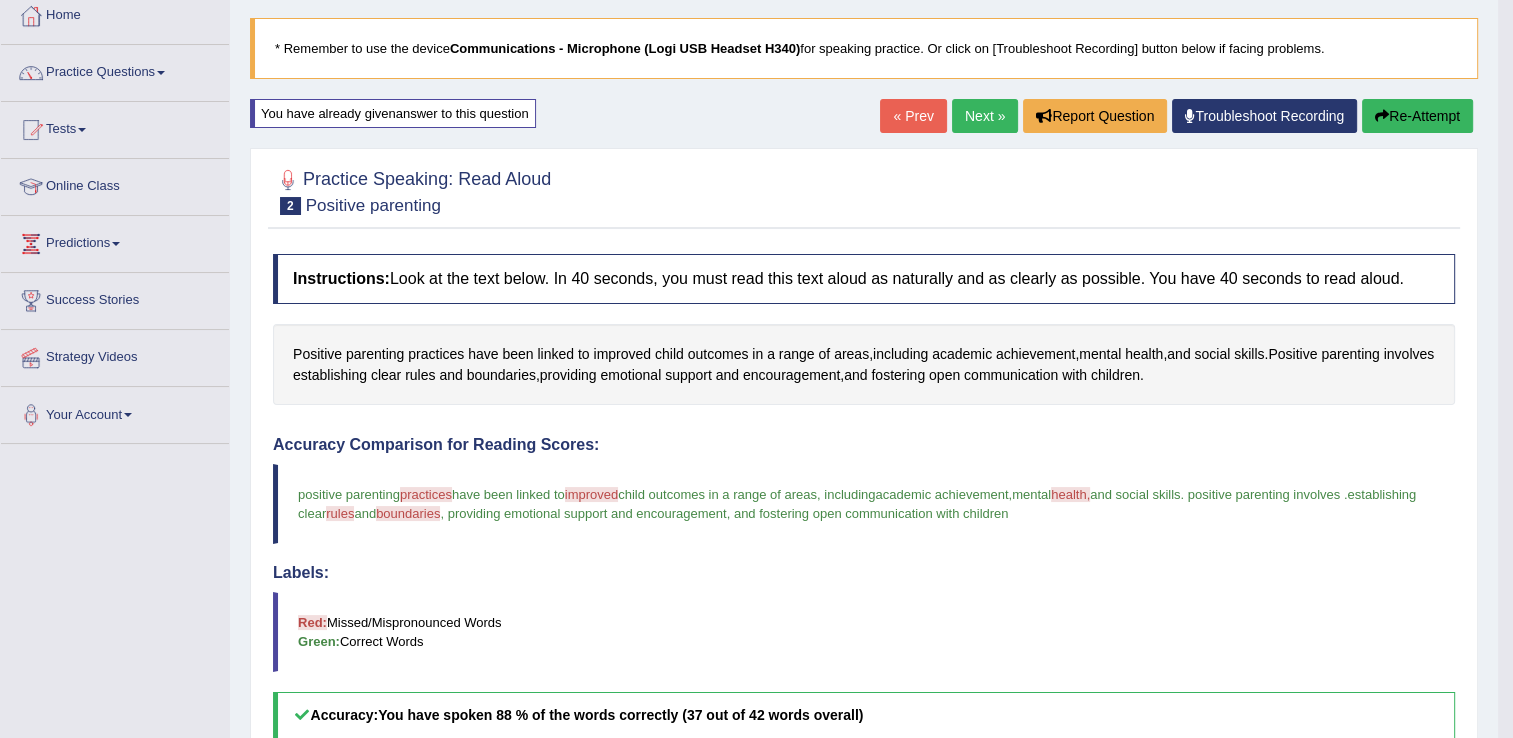 click on "Re-Attempt" at bounding box center [1417, 116] 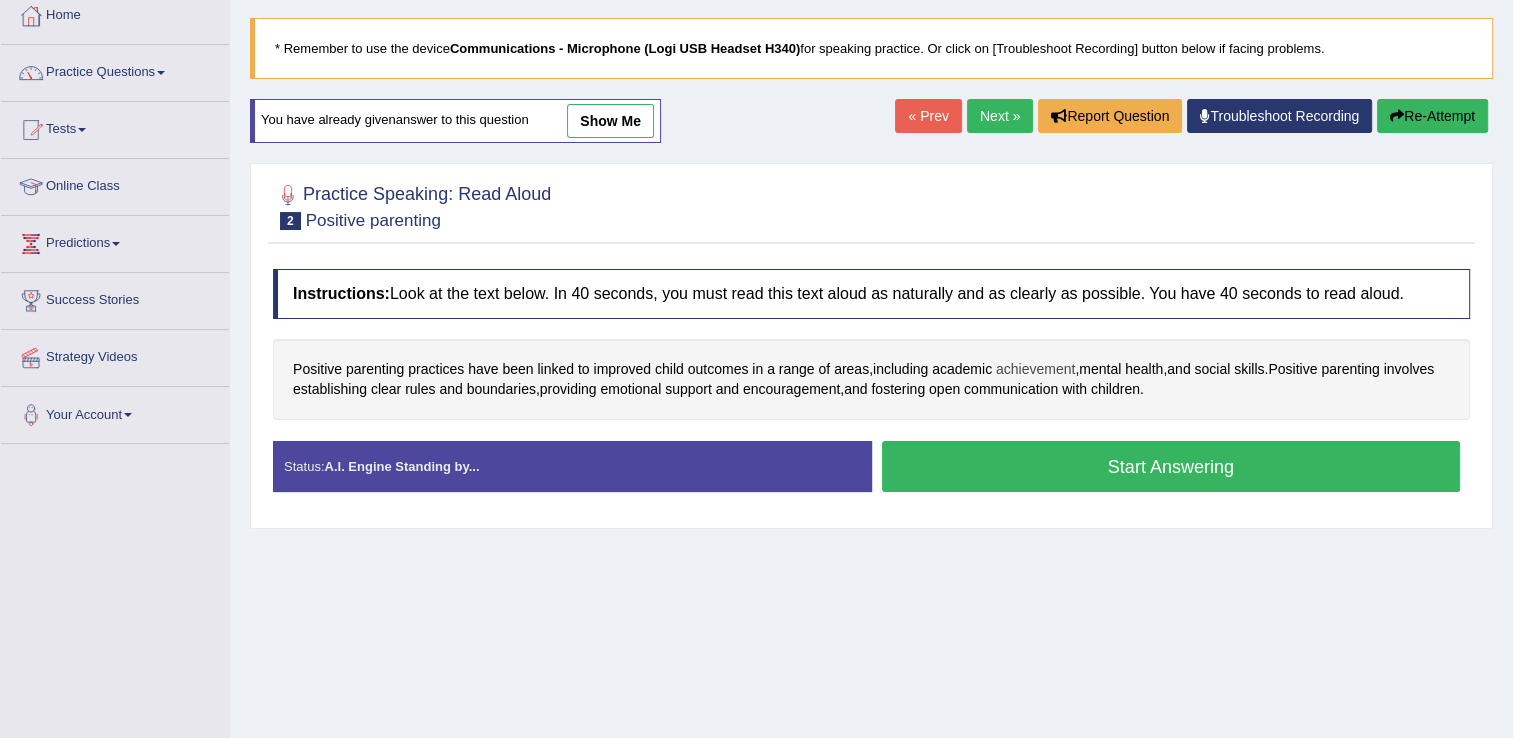 scroll, scrollTop: 111, scrollLeft: 0, axis: vertical 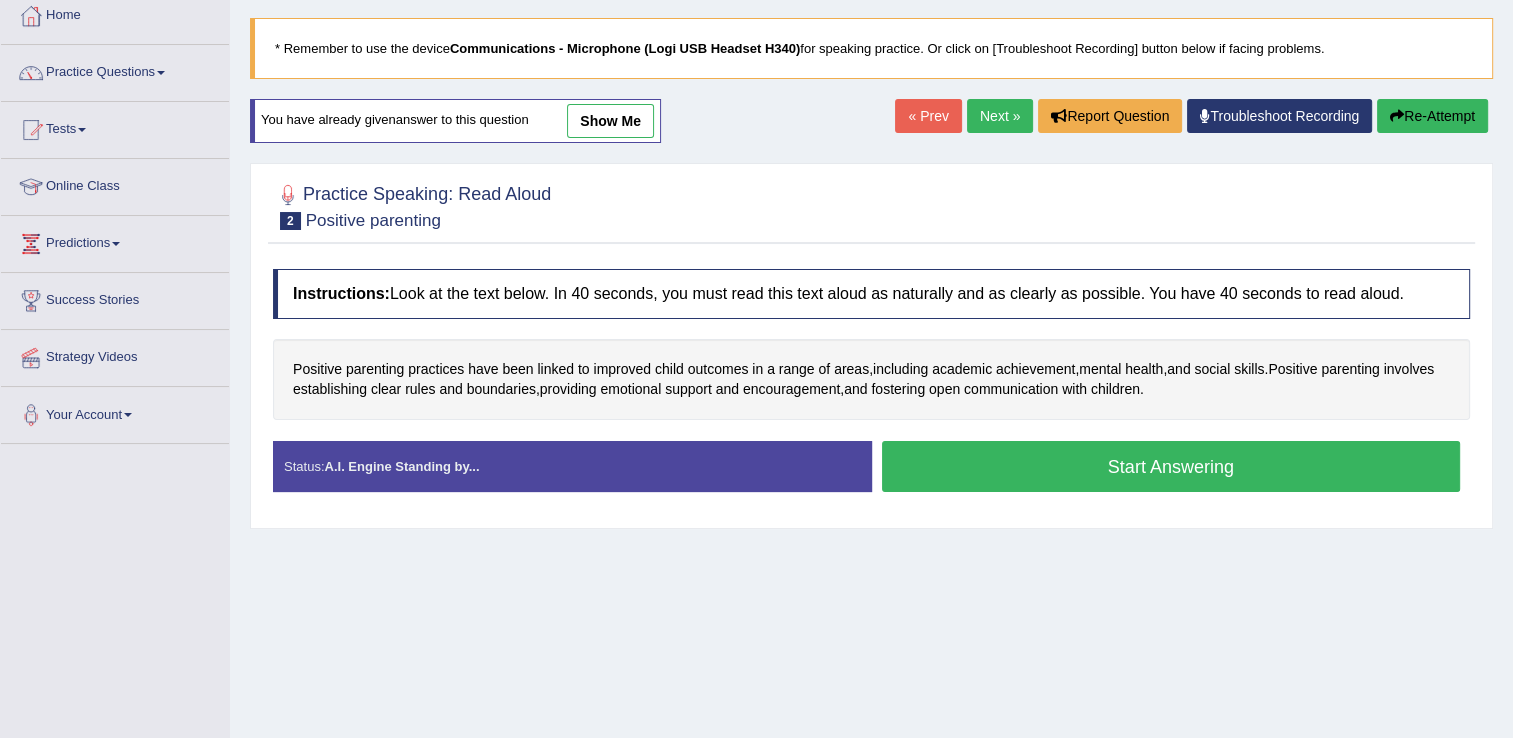 click on "Start Answering" at bounding box center [1171, 466] 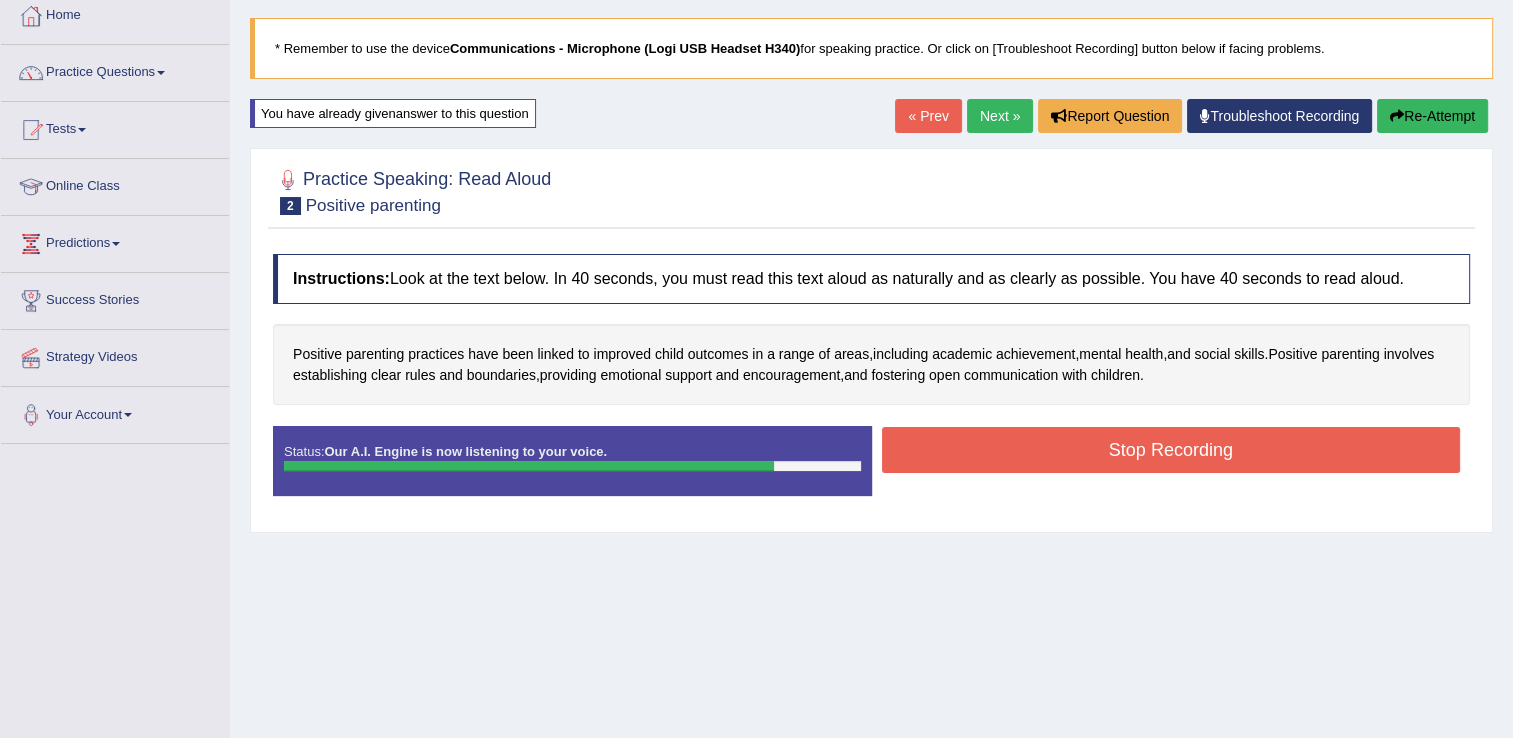 click on "Stop Recording" at bounding box center [1171, 450] 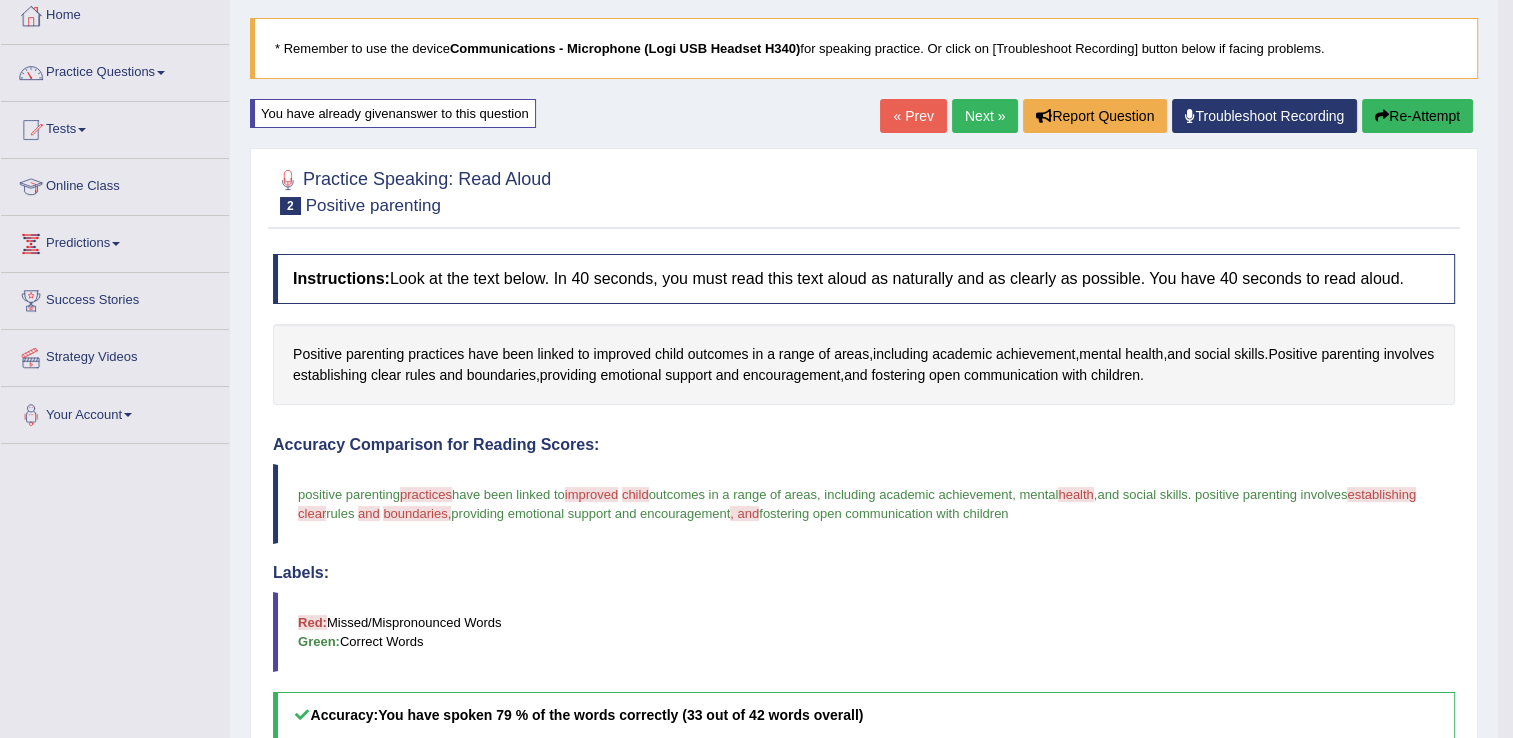 click on "Re-Attempt" at bounding box center [1417, 116] 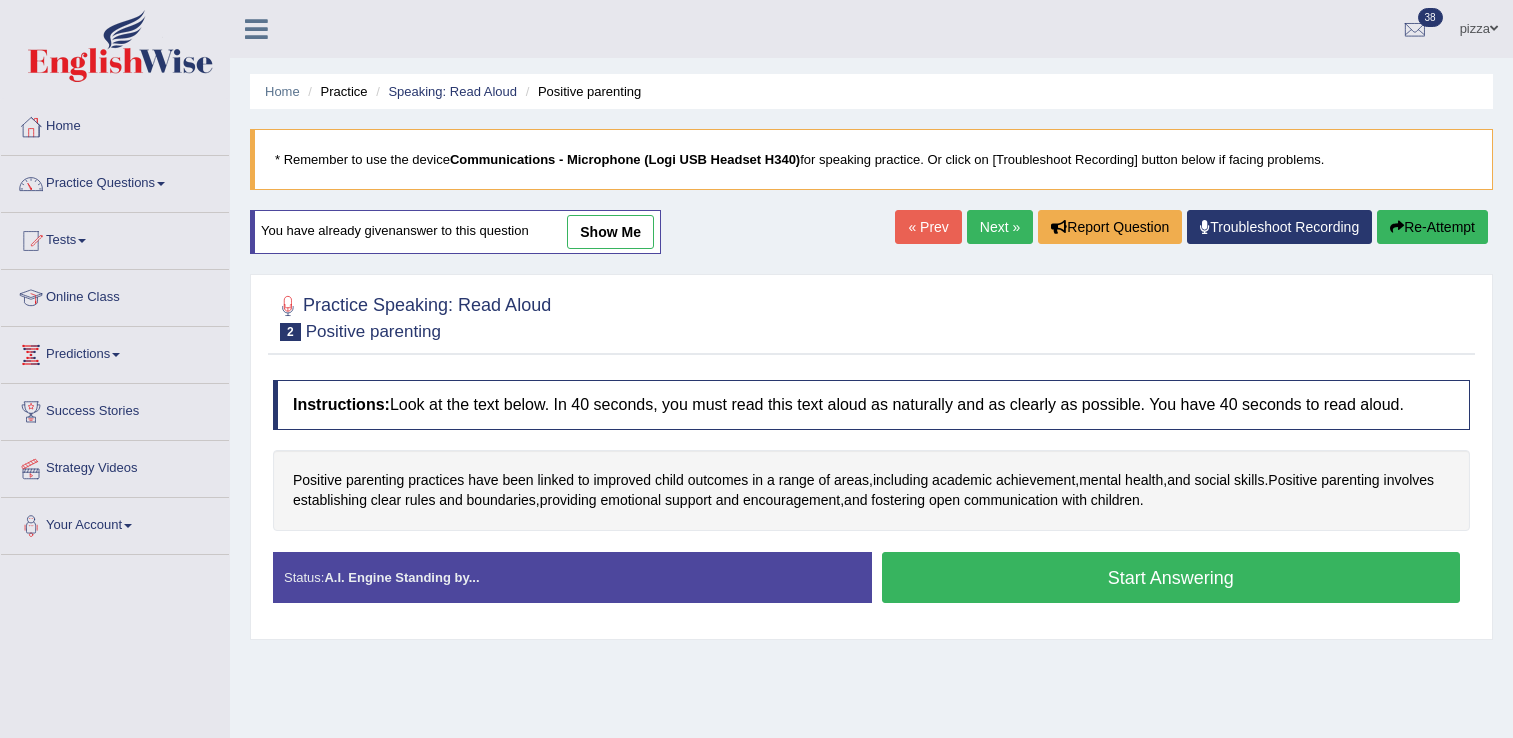 scroll, scrollTop: 111, scrollLeft: 0, axis: vertical 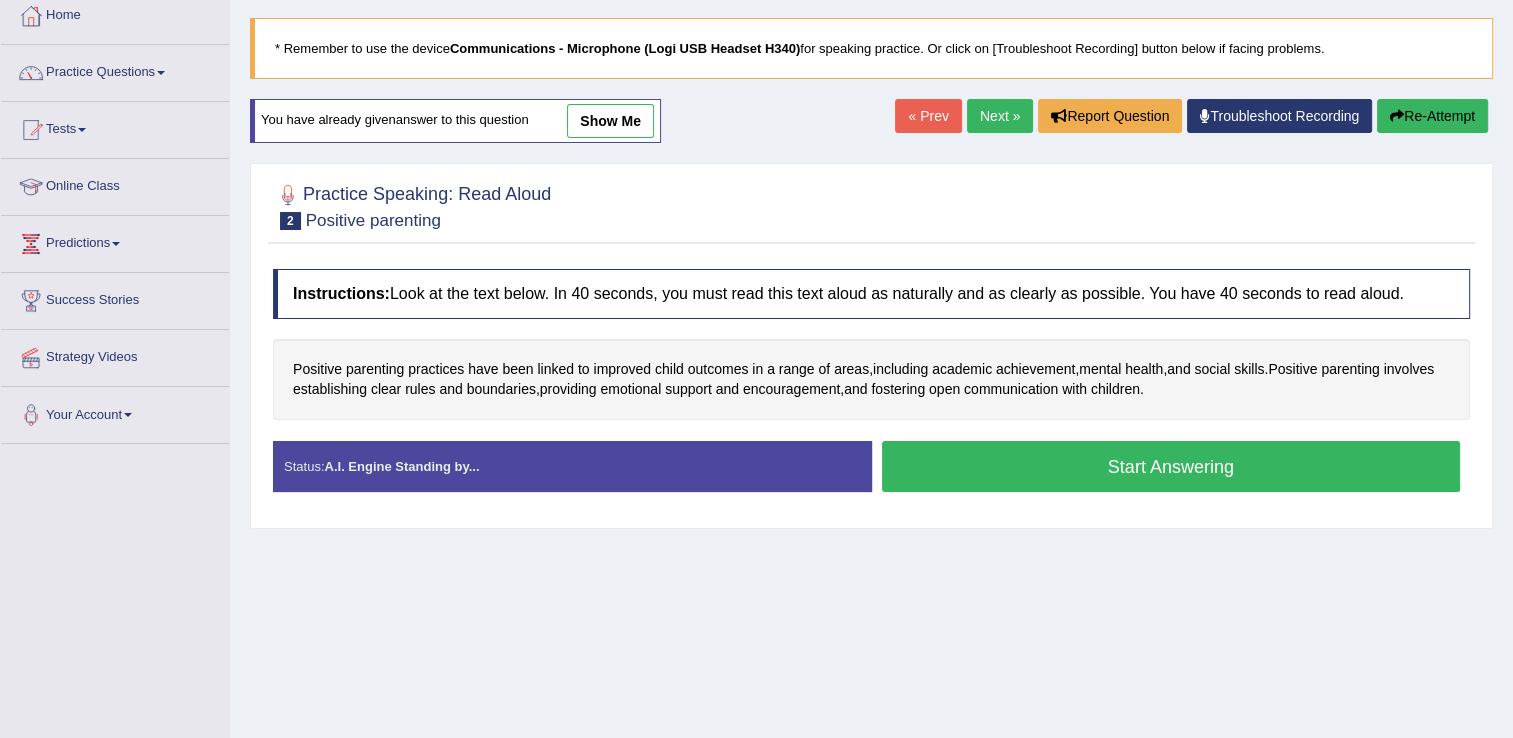 click on "Start Answering" at bounding box center [1171, 466] 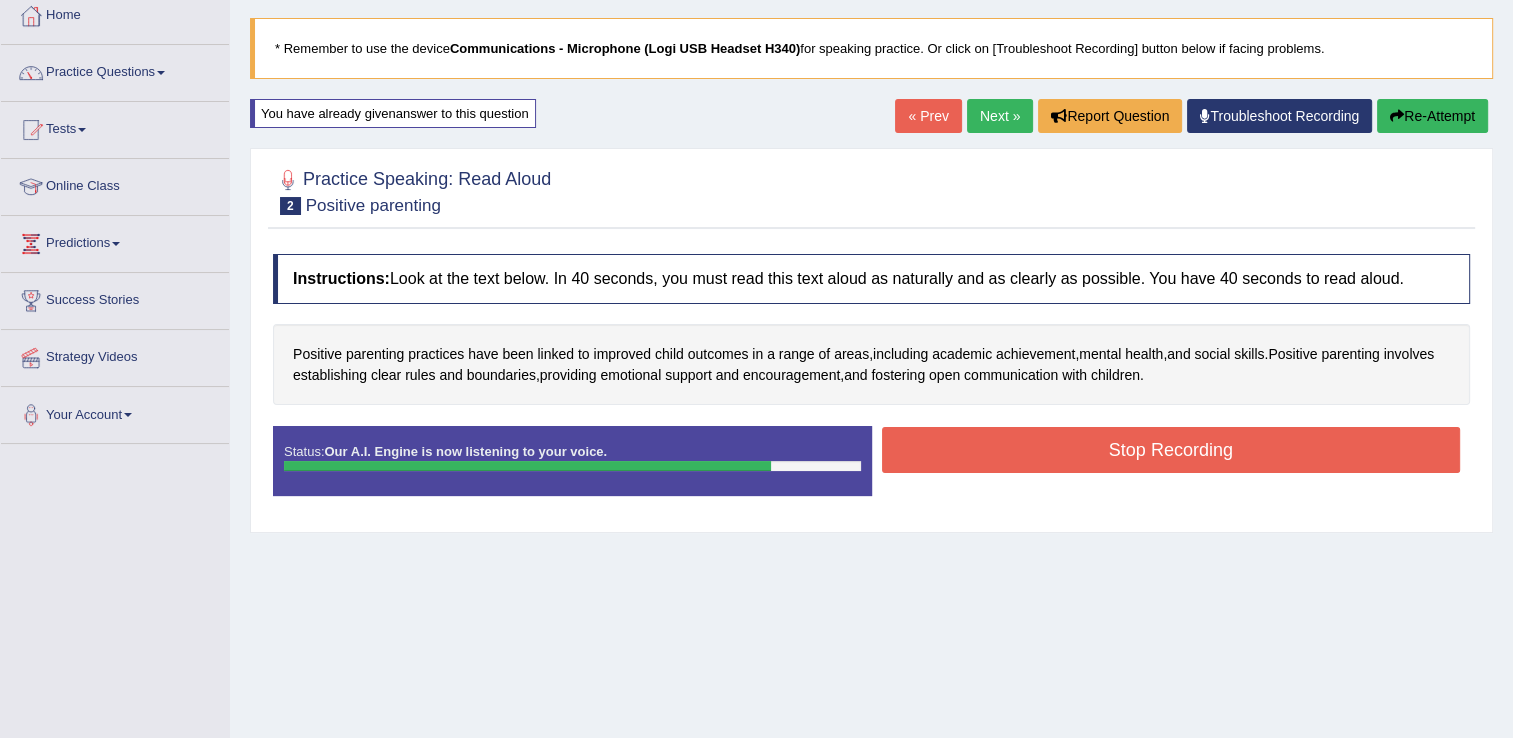 click on "Stop Recording" at bounding box center (1171, 450) 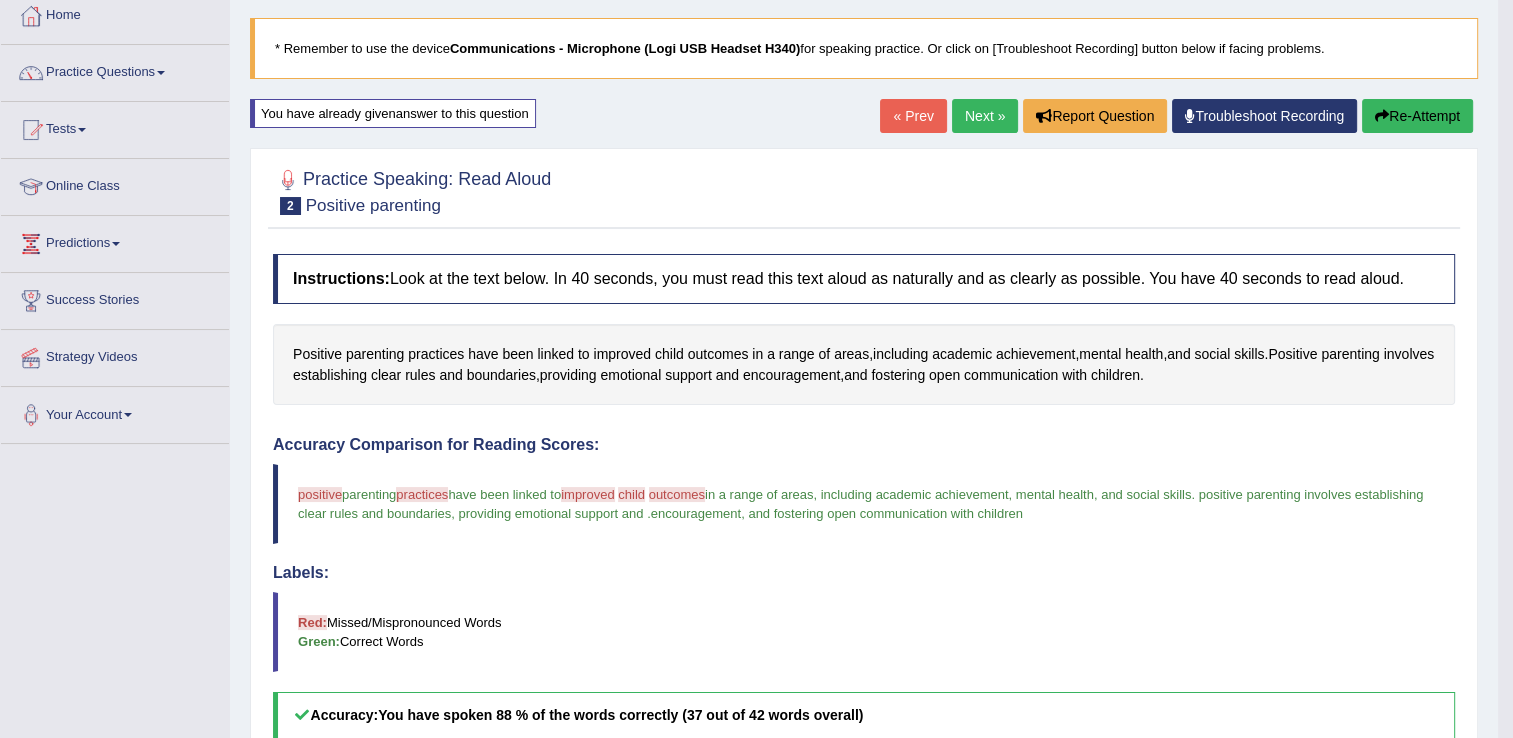 click on "Re-Attempt" at bounding box center (1417, 116) 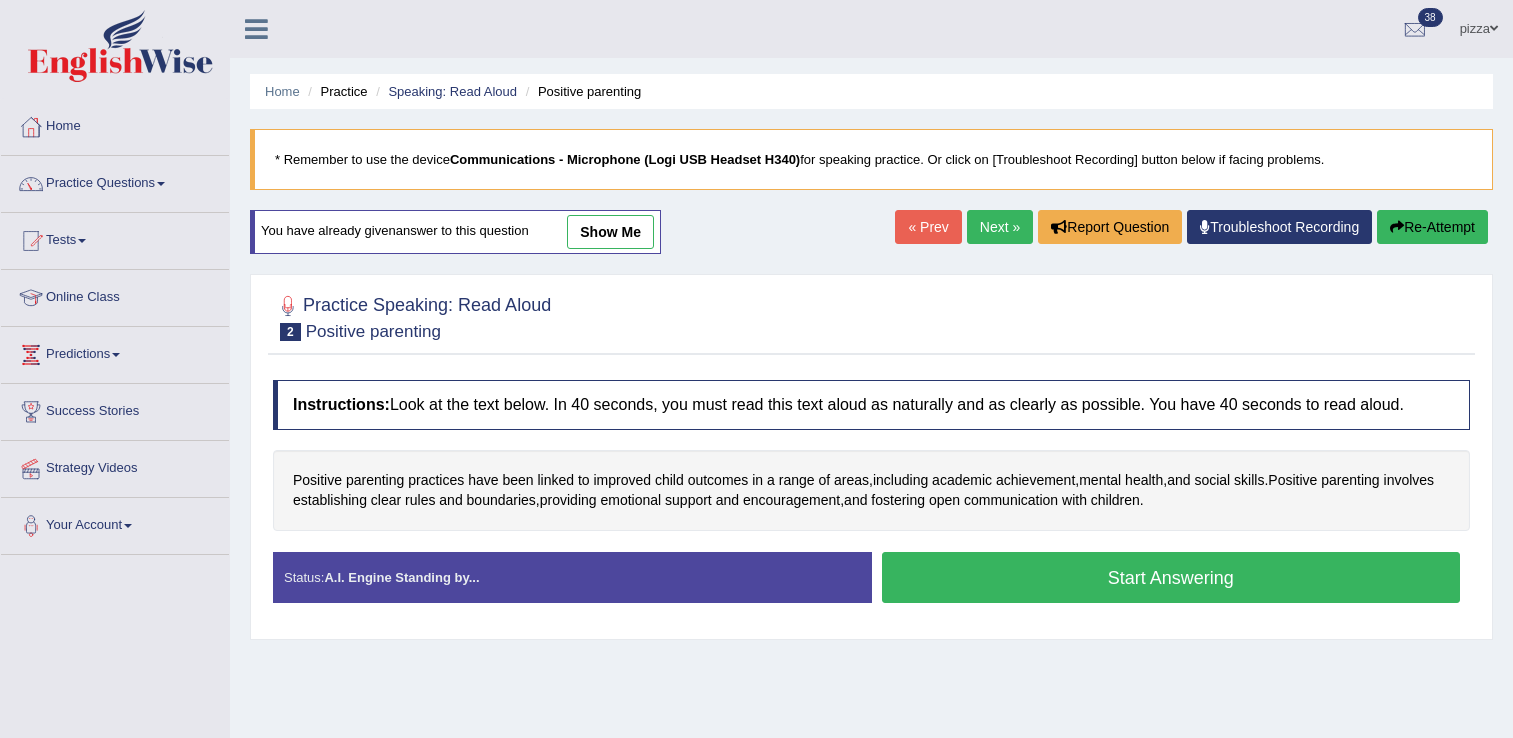 scroll, scrollTop: 111, scrollLeft: 0, axis: vertical 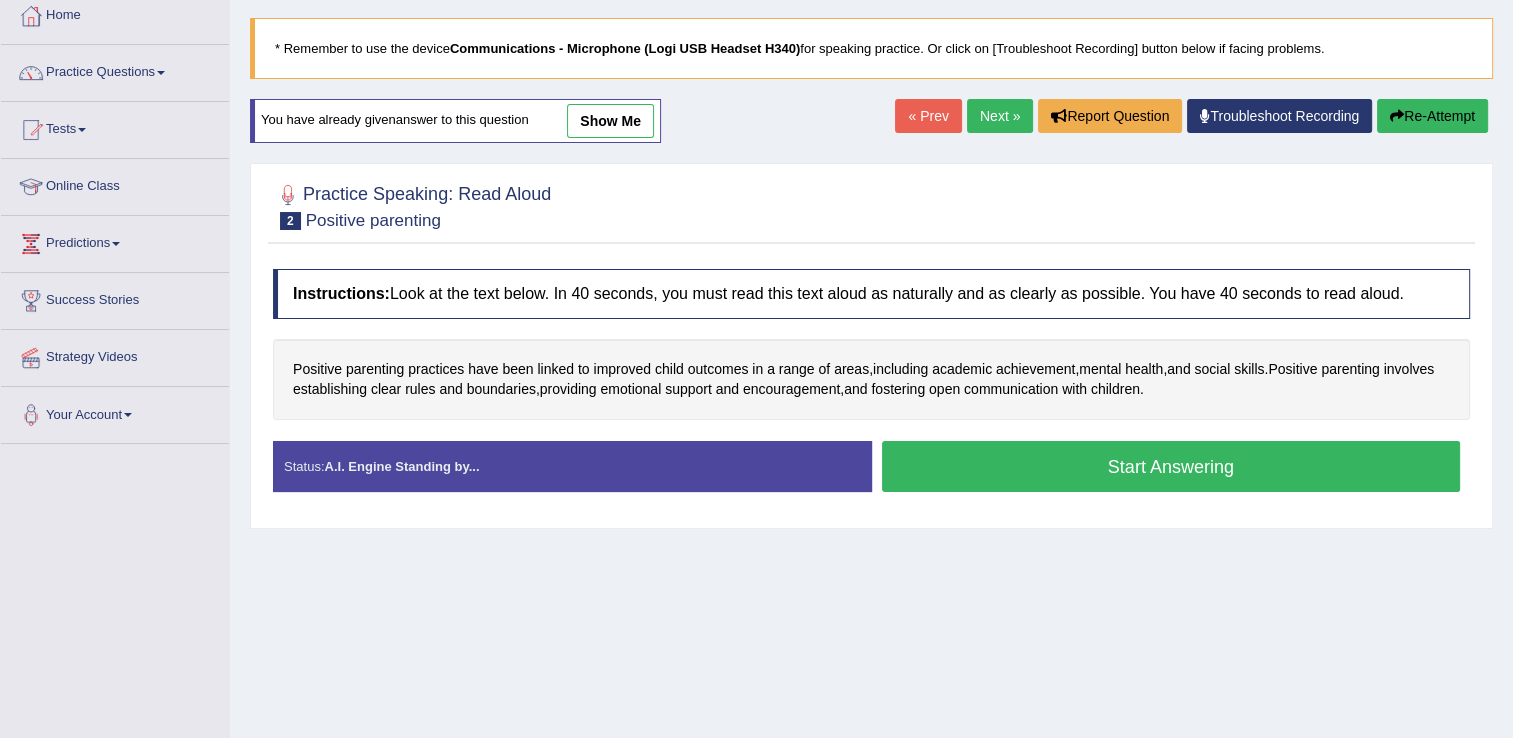click on "Start Answering" at bounding box center (1171, 466) 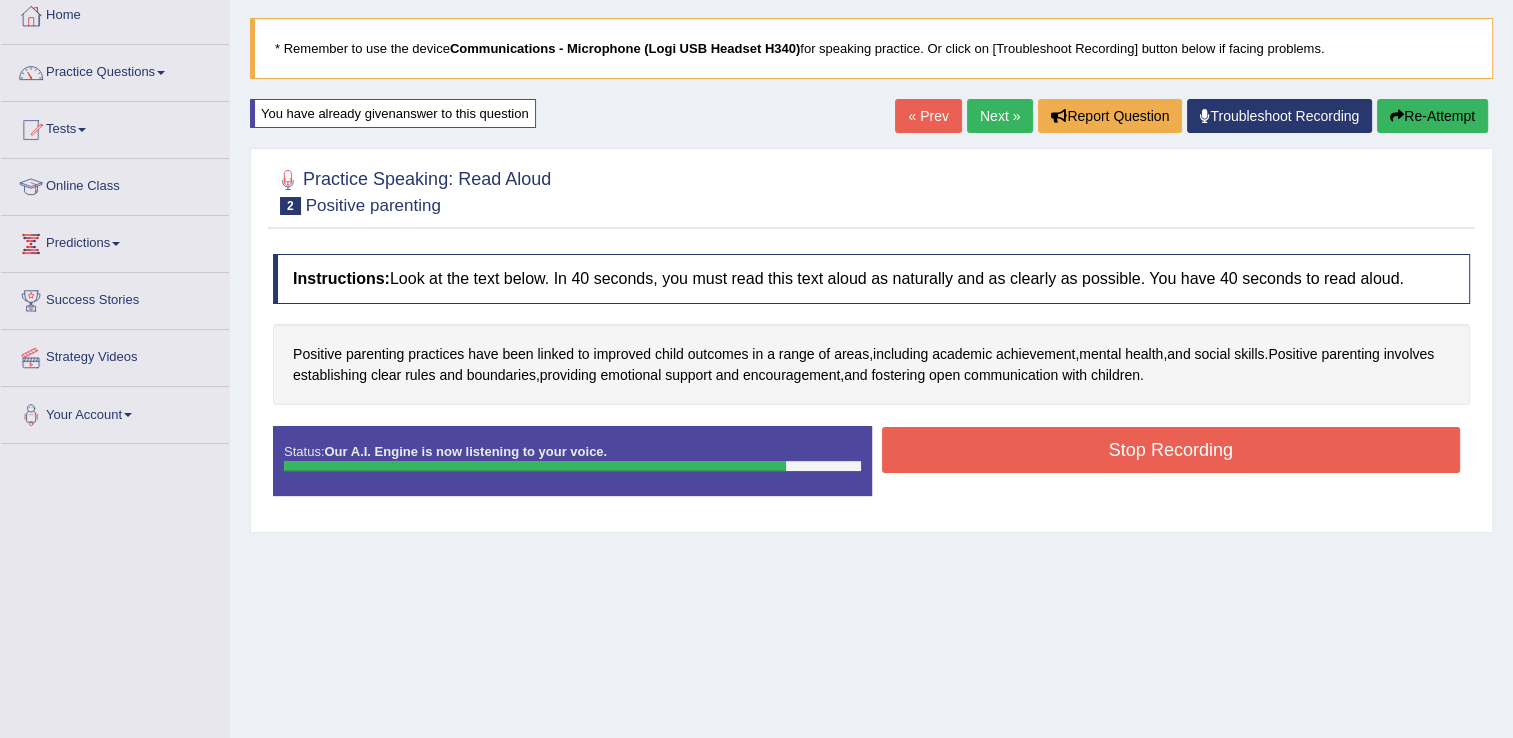 click on "Stop Recording" at bounding box center [1171, 450] 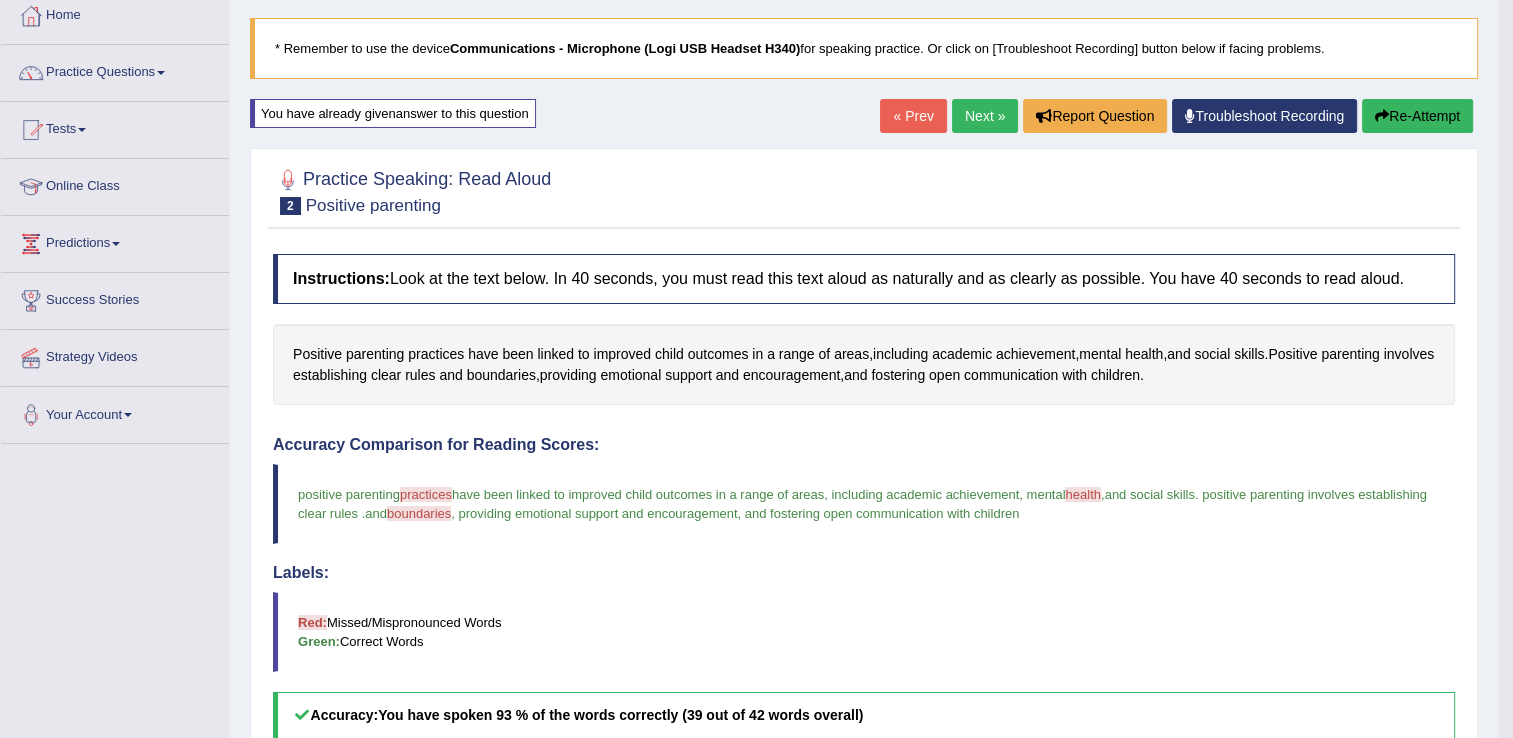 click on "Re-Attempt" at bounding box center (1417, 116) 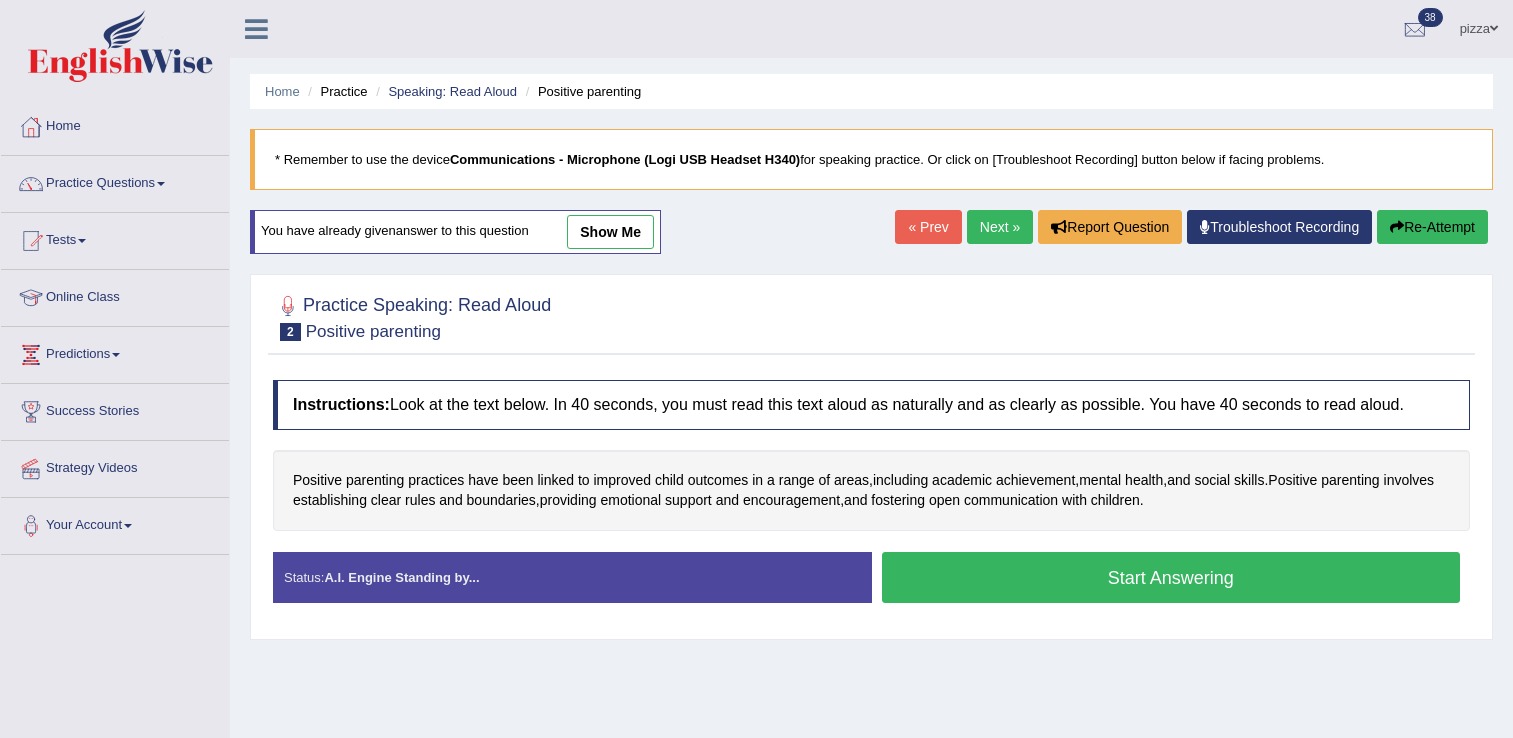 scroll, scrollTop: 111, scrollLeft: 0, axis: vertical 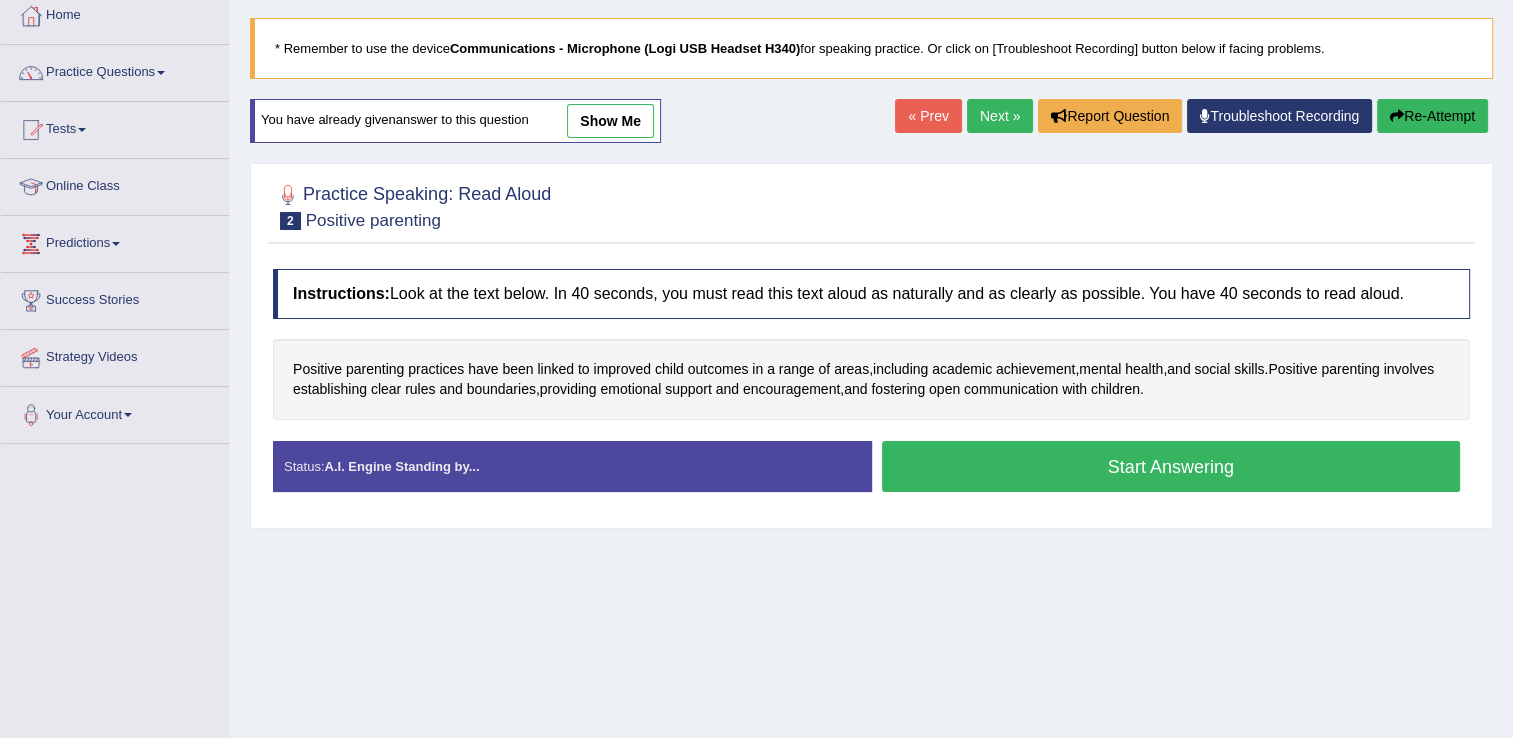 click on "Start Answering" at bounding box center [1171, 466] 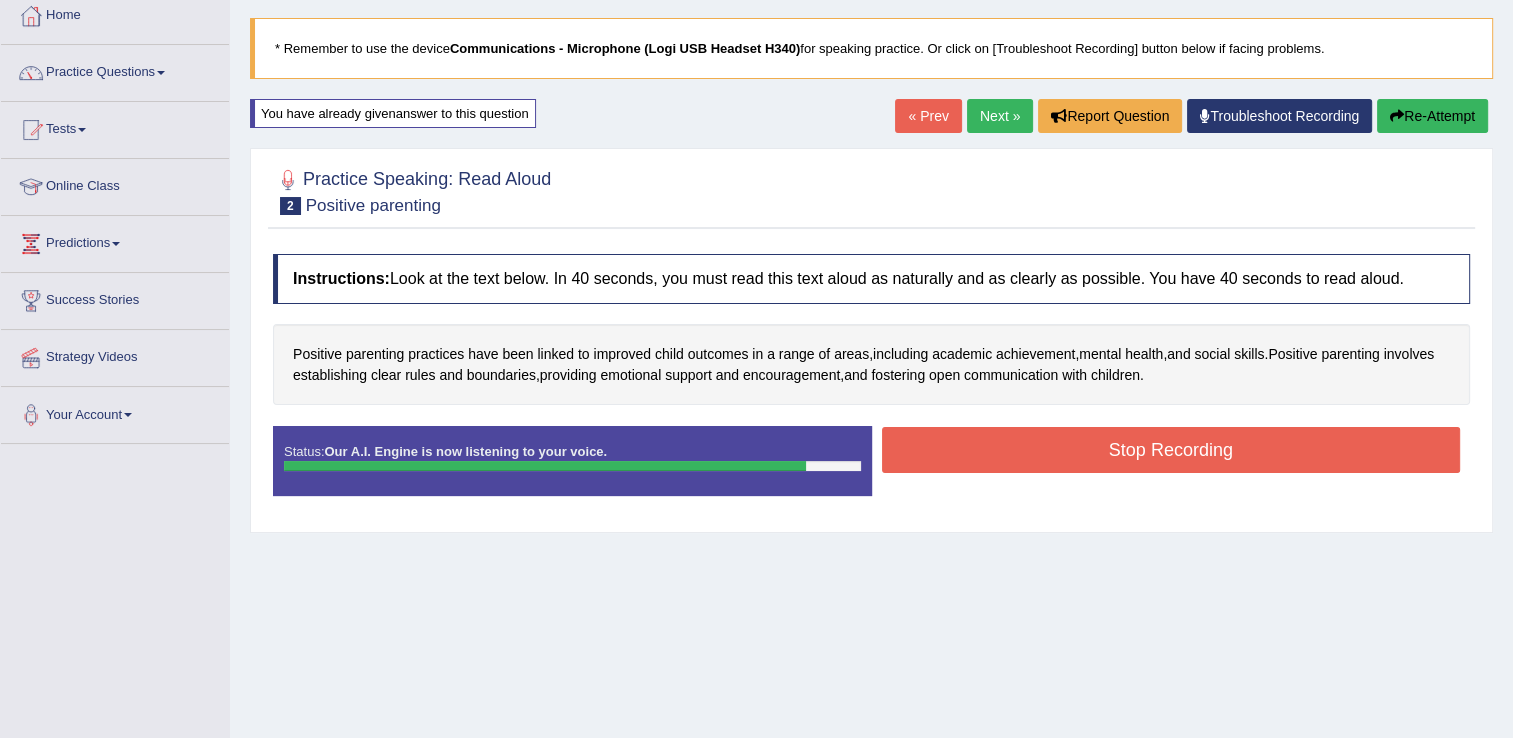 click on "Stop Recording" at bounding box center [1171, 450] 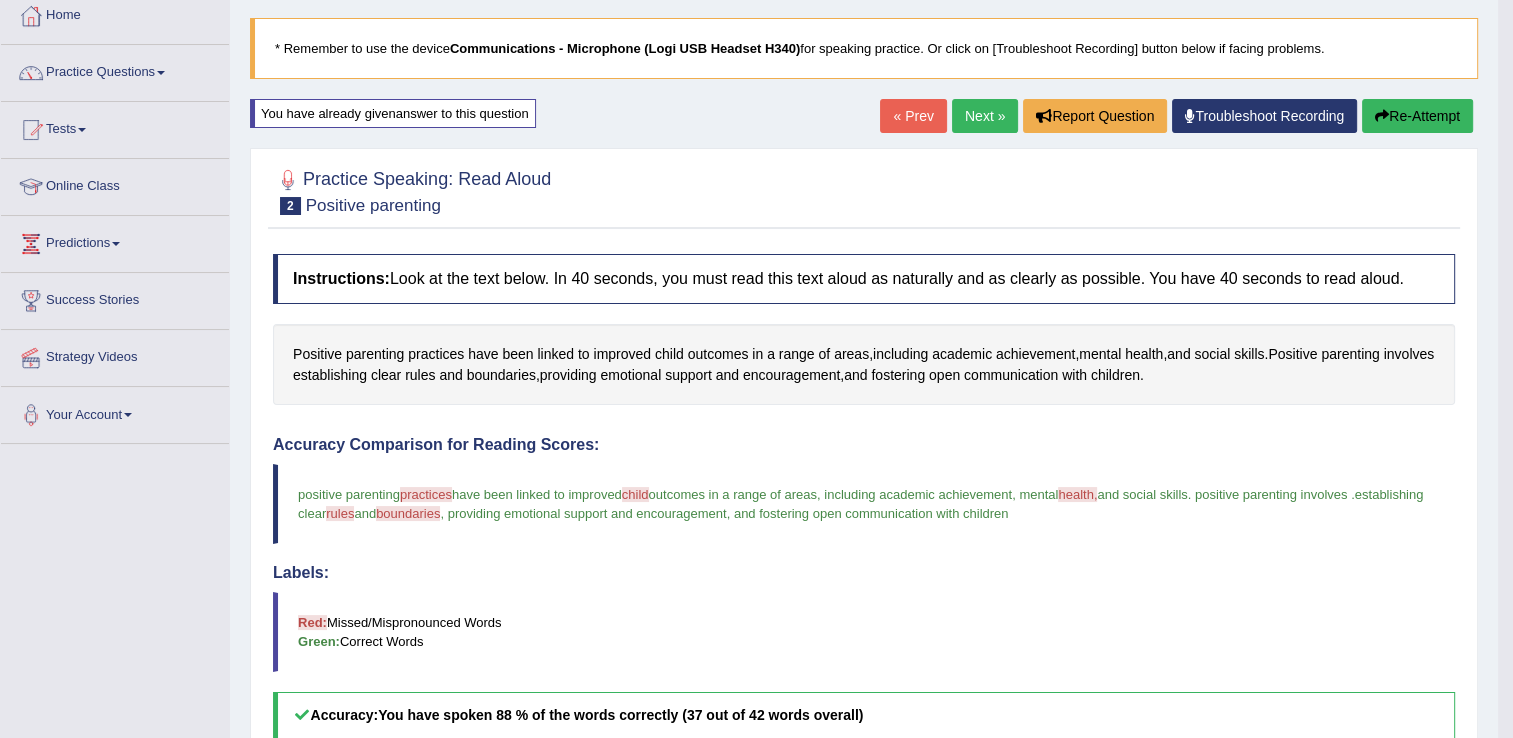 click on "Re-Attempt" at bounding box center [1417, 116] 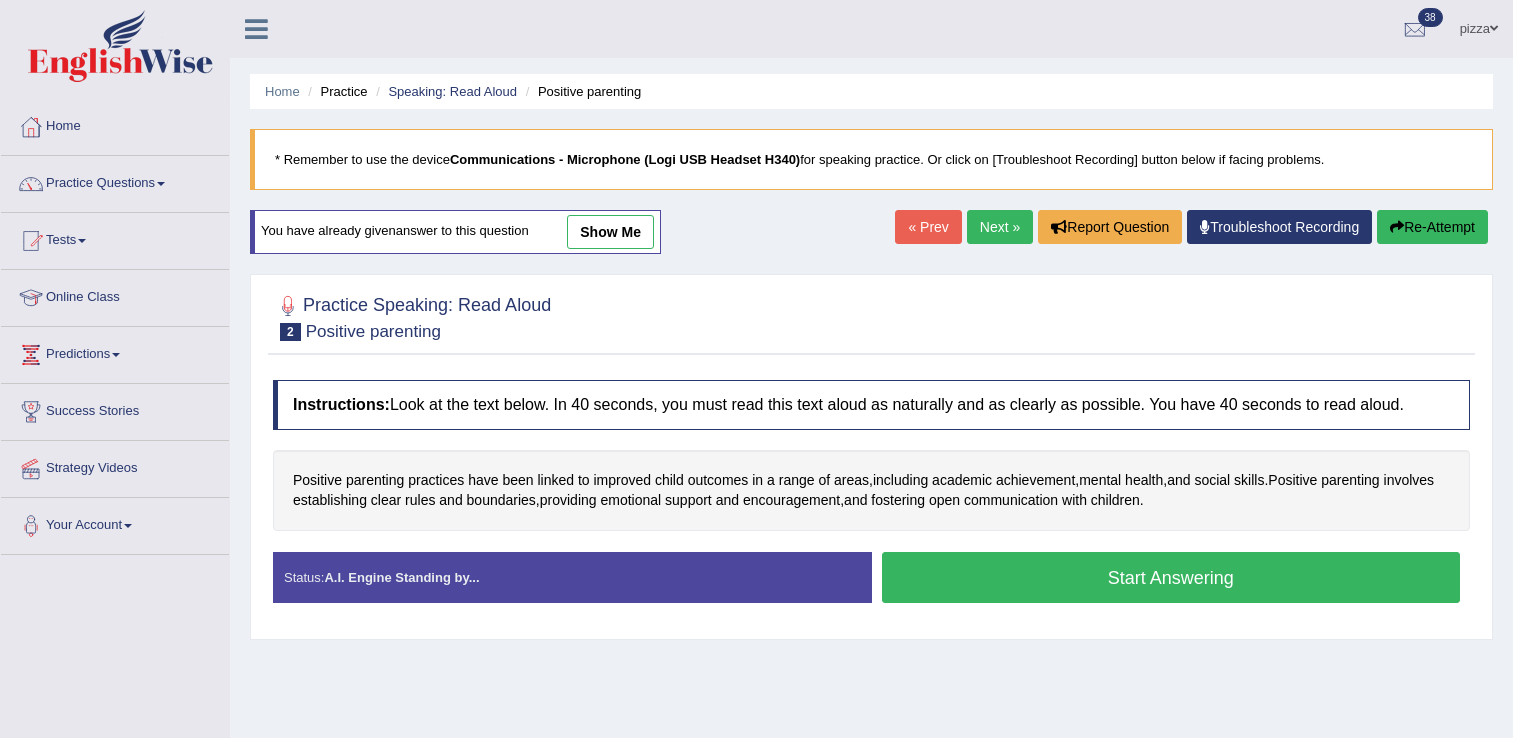 scroll, scrollTop: 111, scrollLeft: 0, axis: vertical 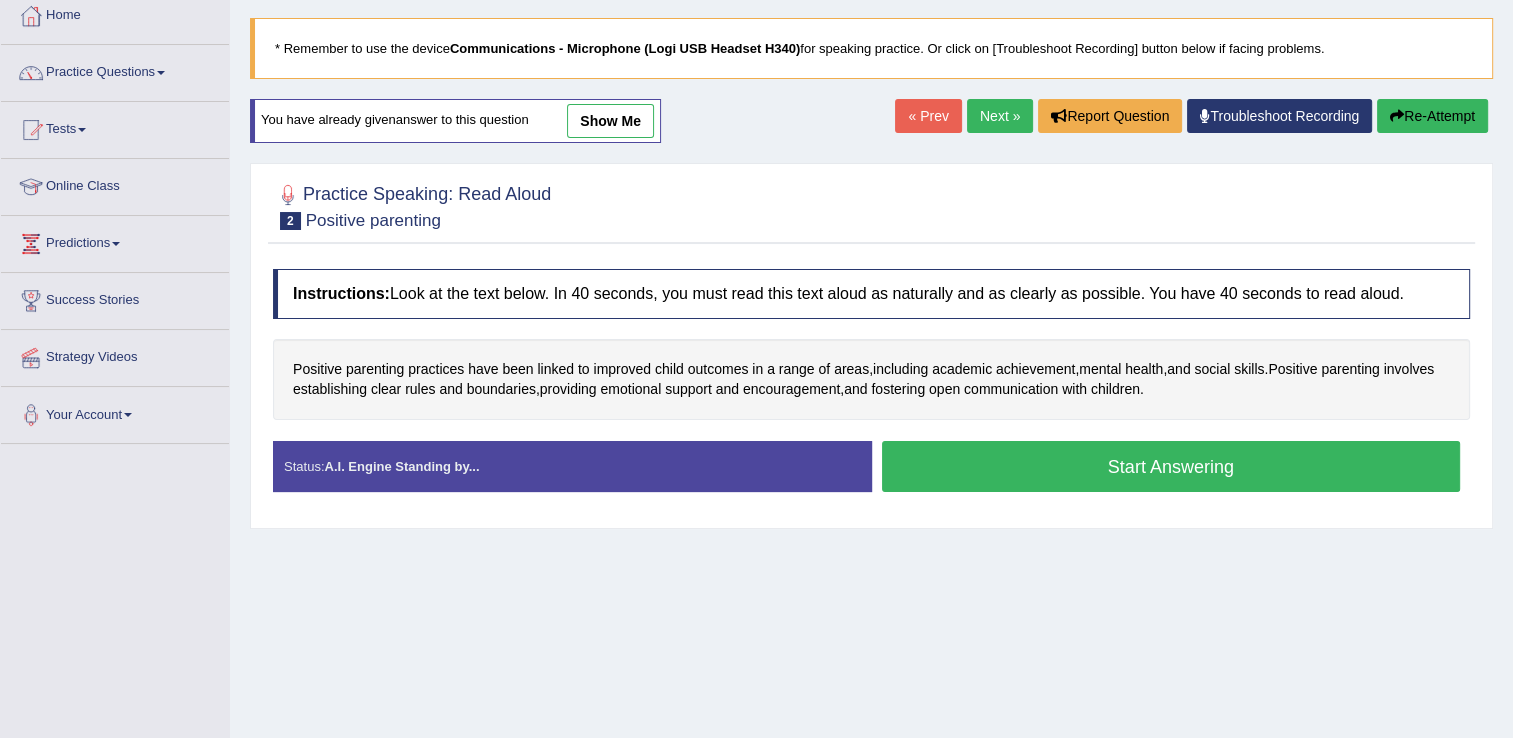 click on "Start Answering" at bounding box center (1171, 466) 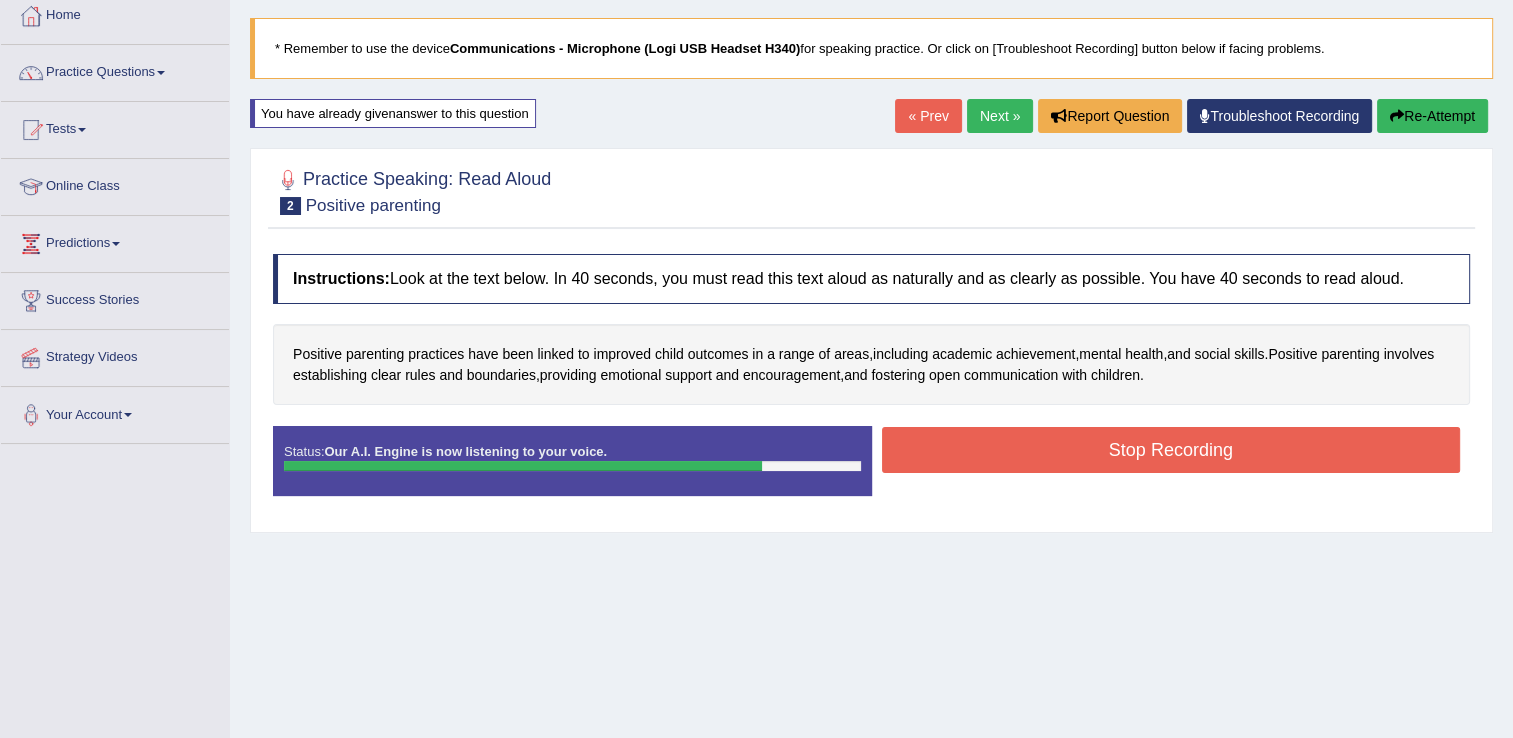 click on "Stop Recording" at bounding box center (1171, 450) 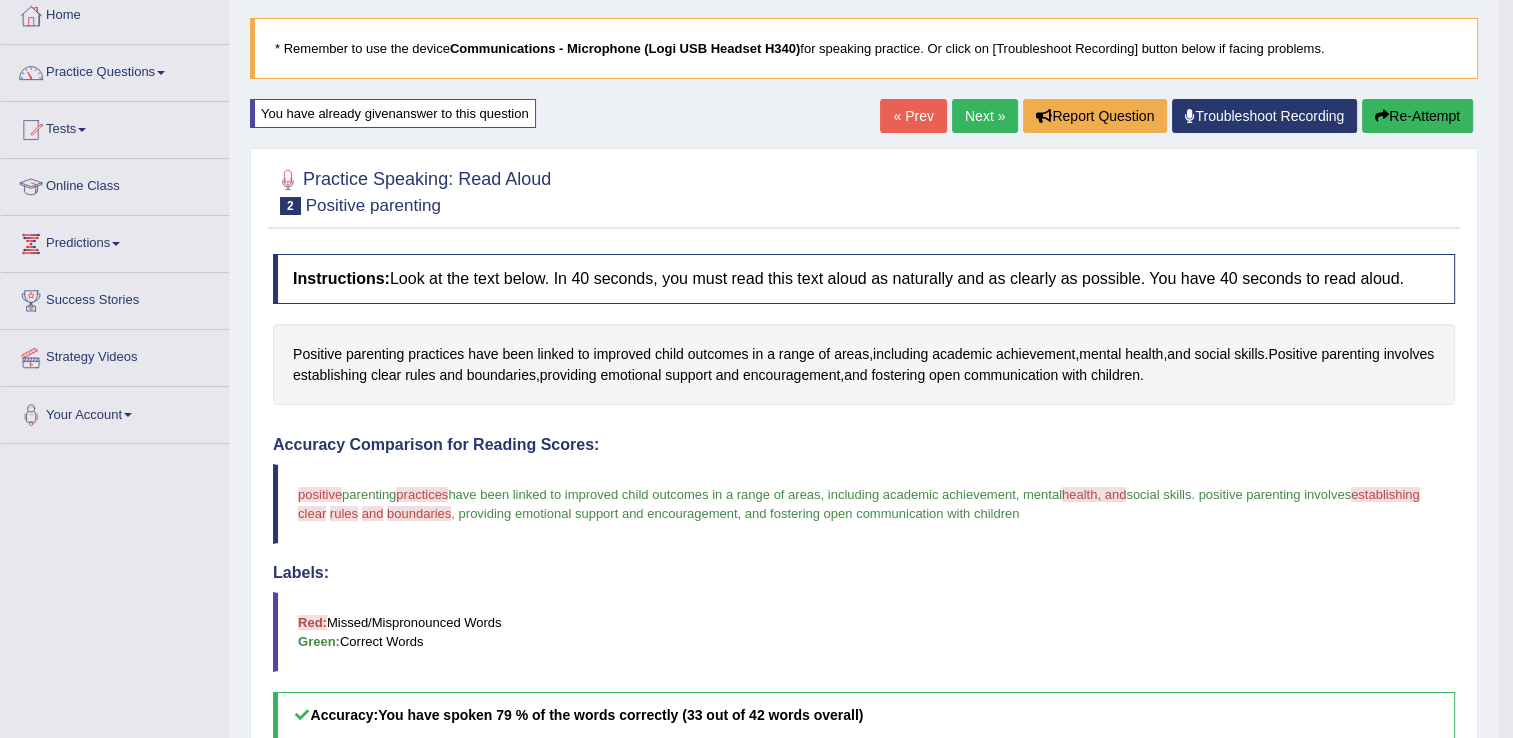 click on "Re-Attempt" at bounding box center [1417, 116] 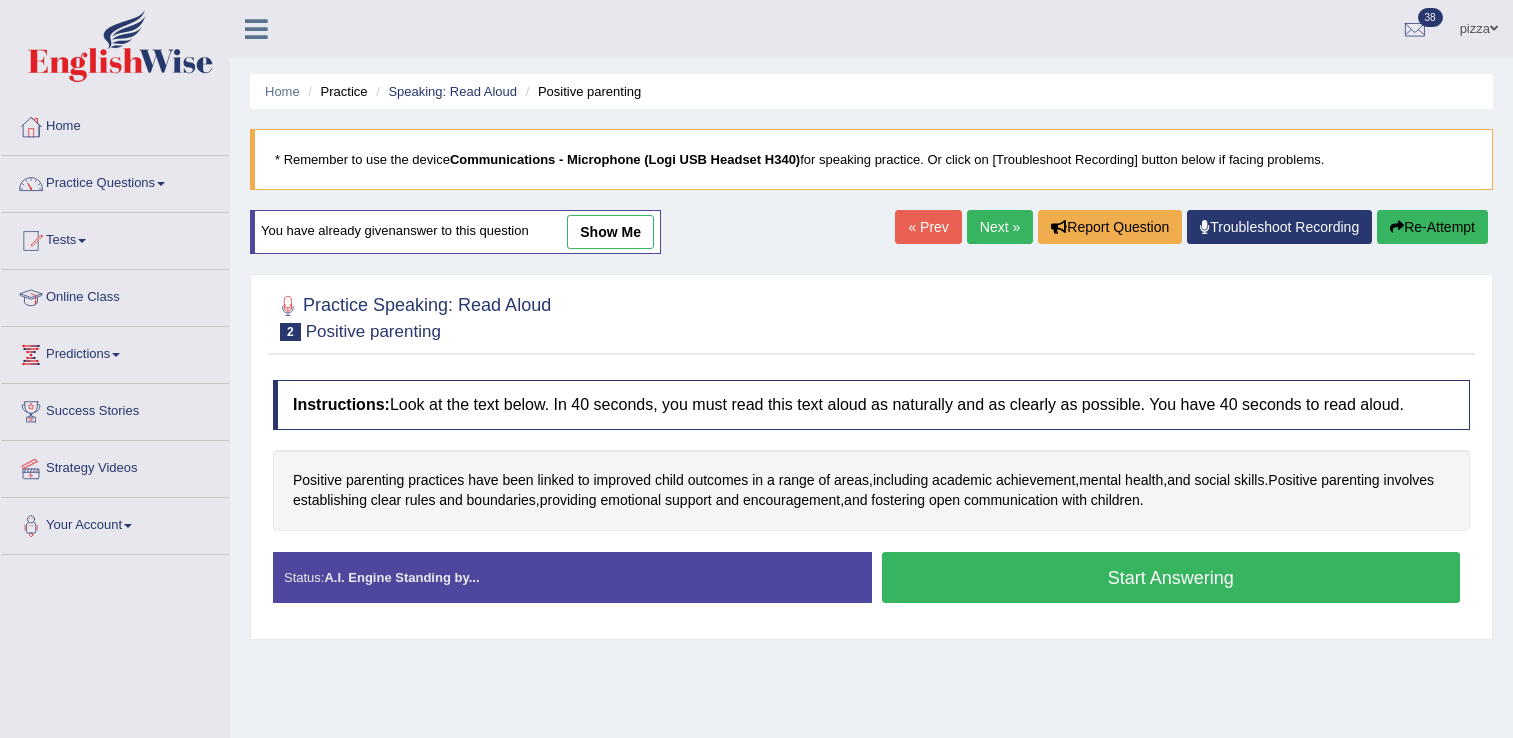 scroll, scrollTop: 111, scrollLeft: 0, axis: vertical 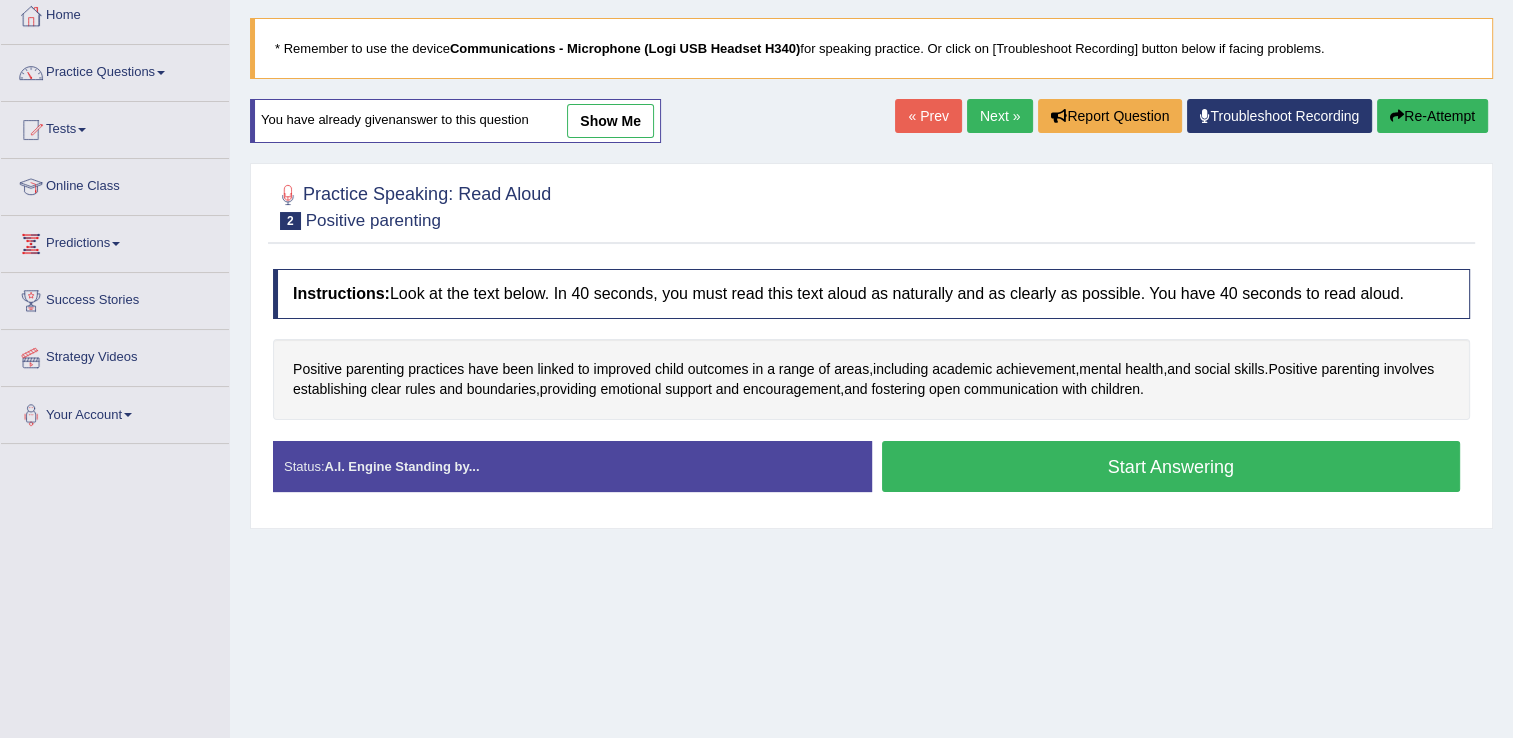 click on "Start Answering" at bounding box center (1171, 466) 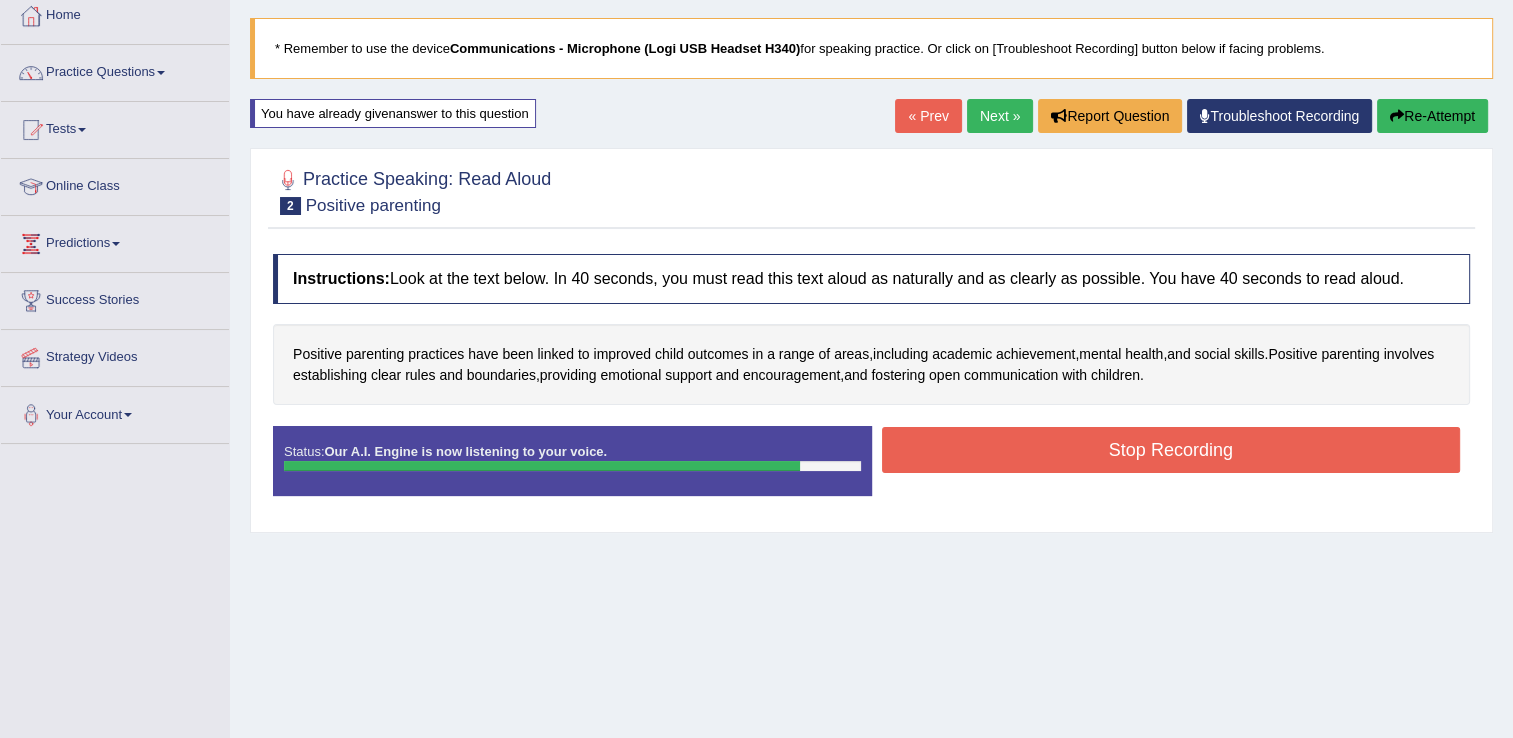 click on "Stop Recording" at bounding box center [1171, 450] 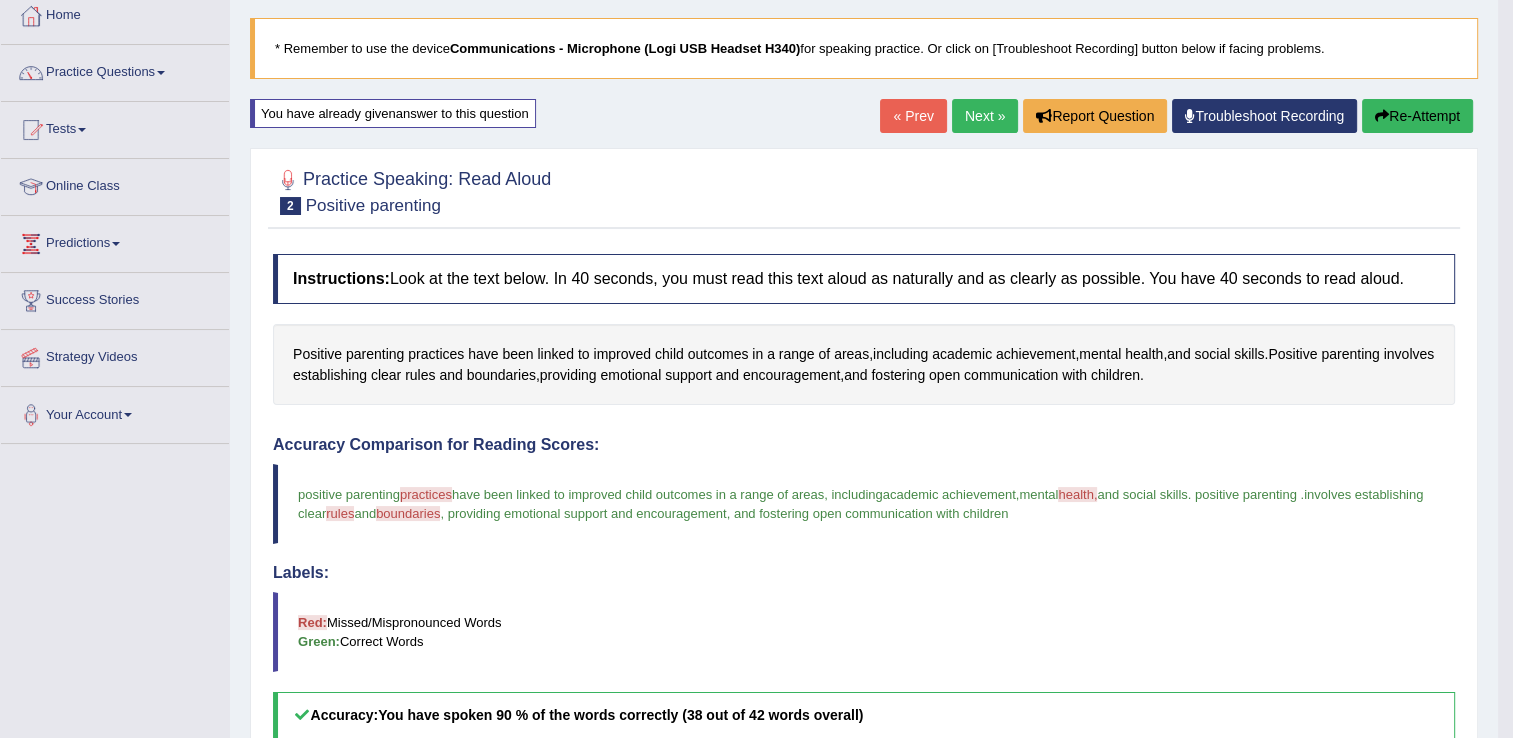 click on "Re-Attempt" at bounding box center [1417, 116] 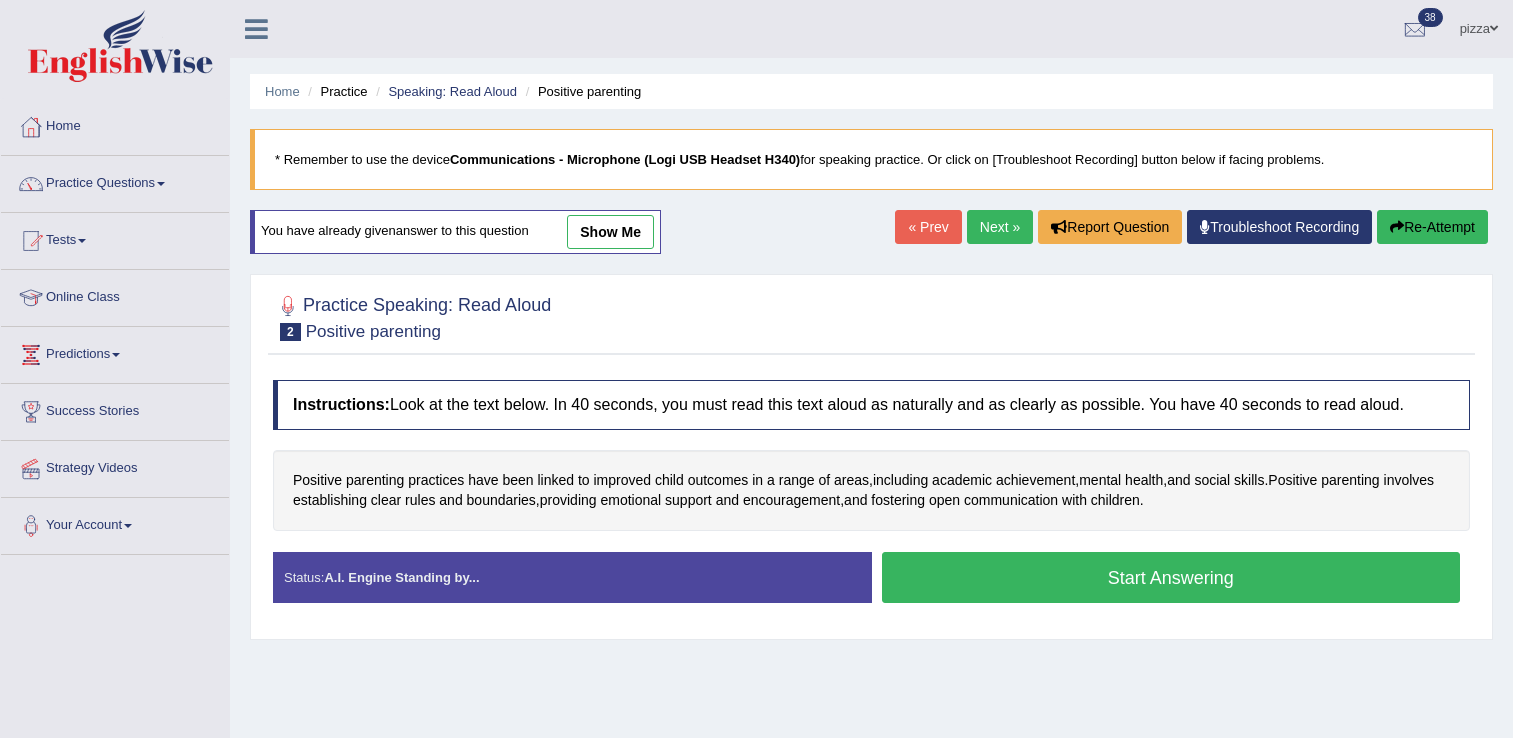 scroll, scrollTop: 111, scrollLeft: 0, axis: vertical 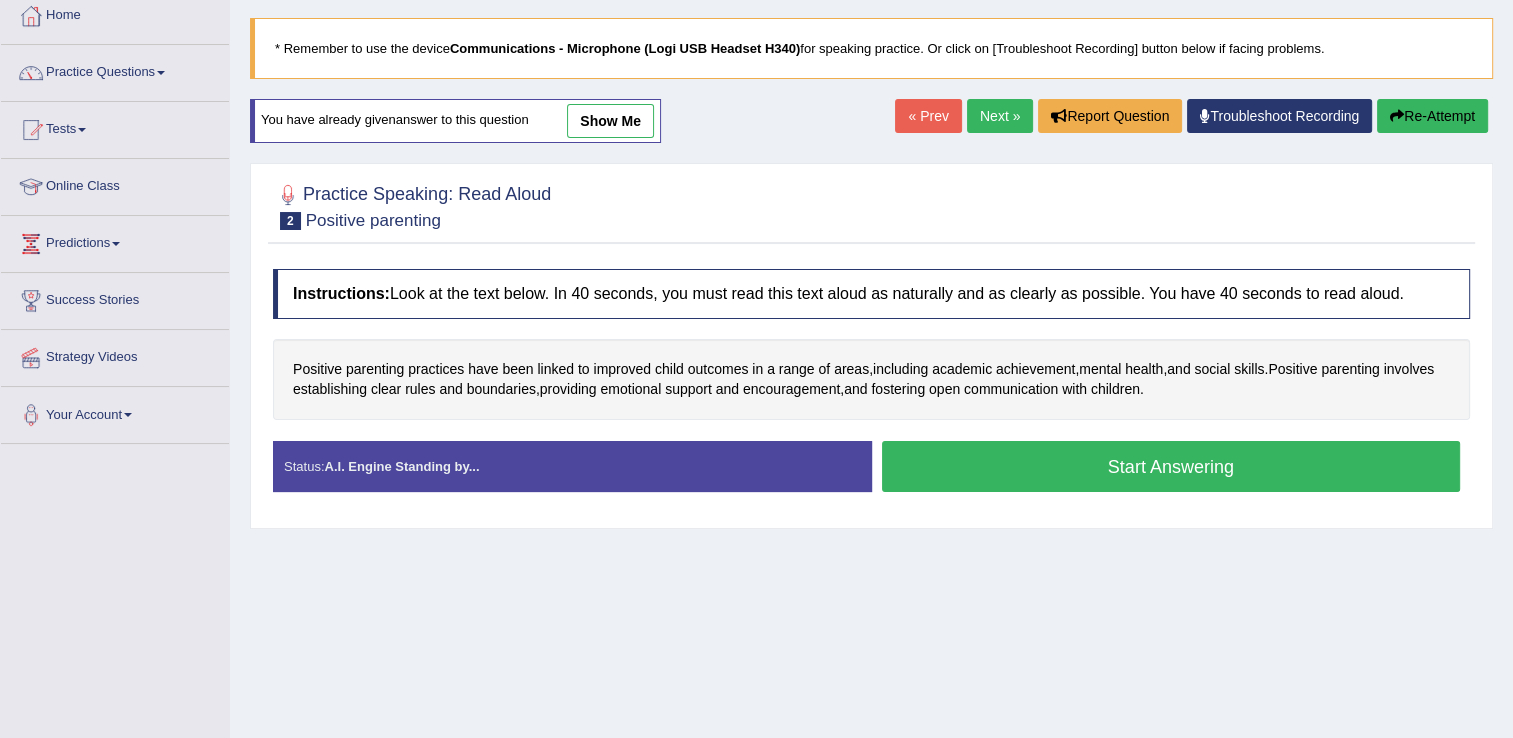 click on "Start Answering" at bounding box center (1171, 466) 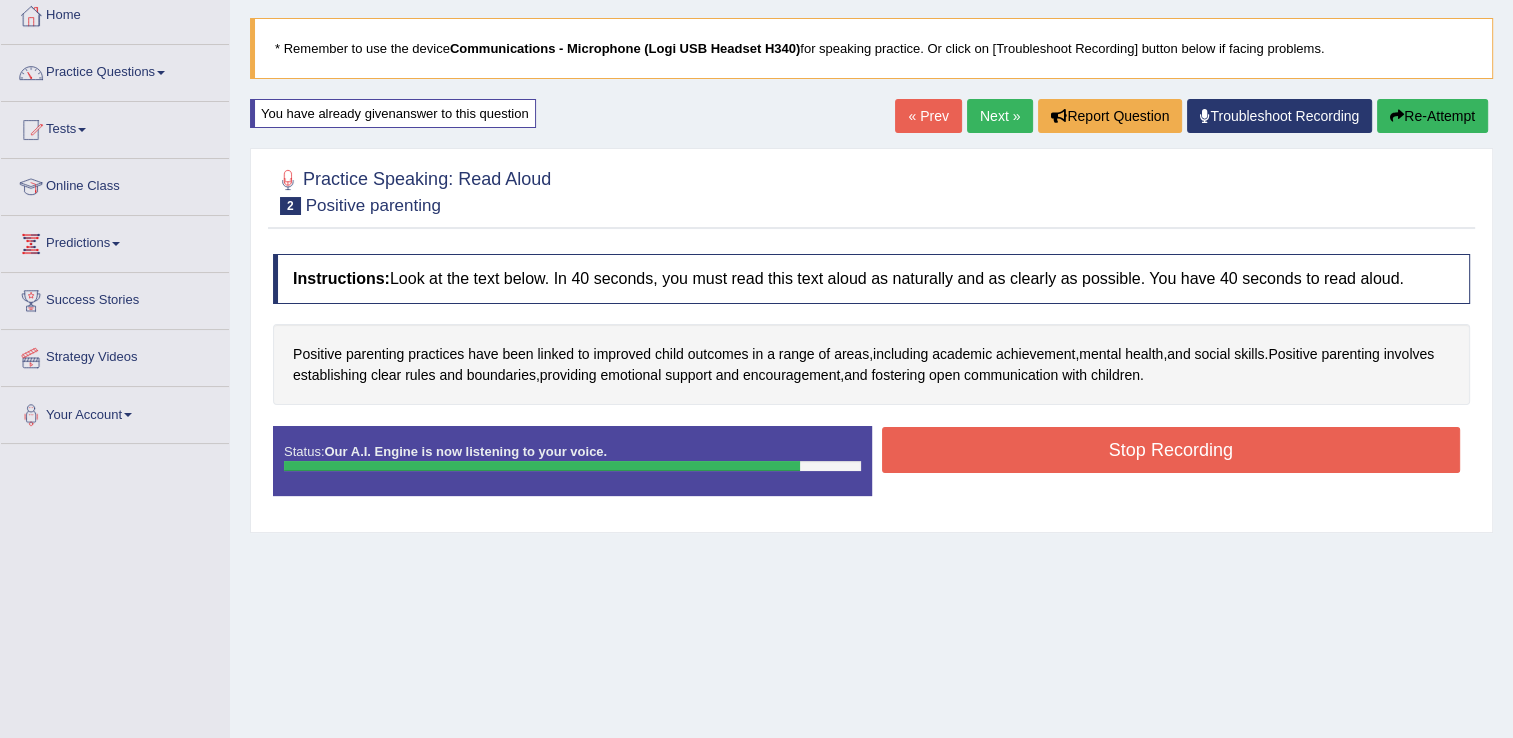 click on "Stop Recording" at bounding box center (1171, 450) 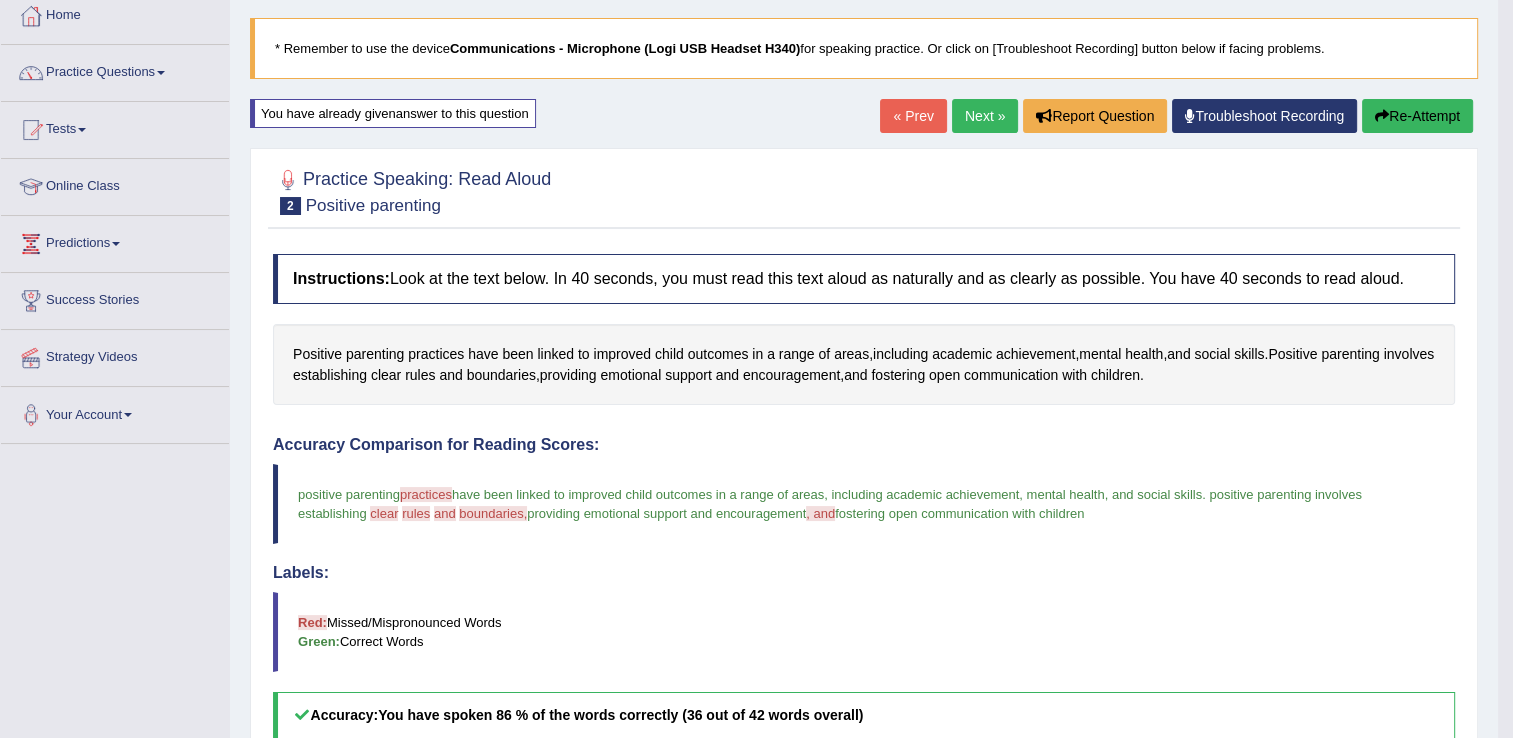 click on "Next »" at bounding box center [985, 116] 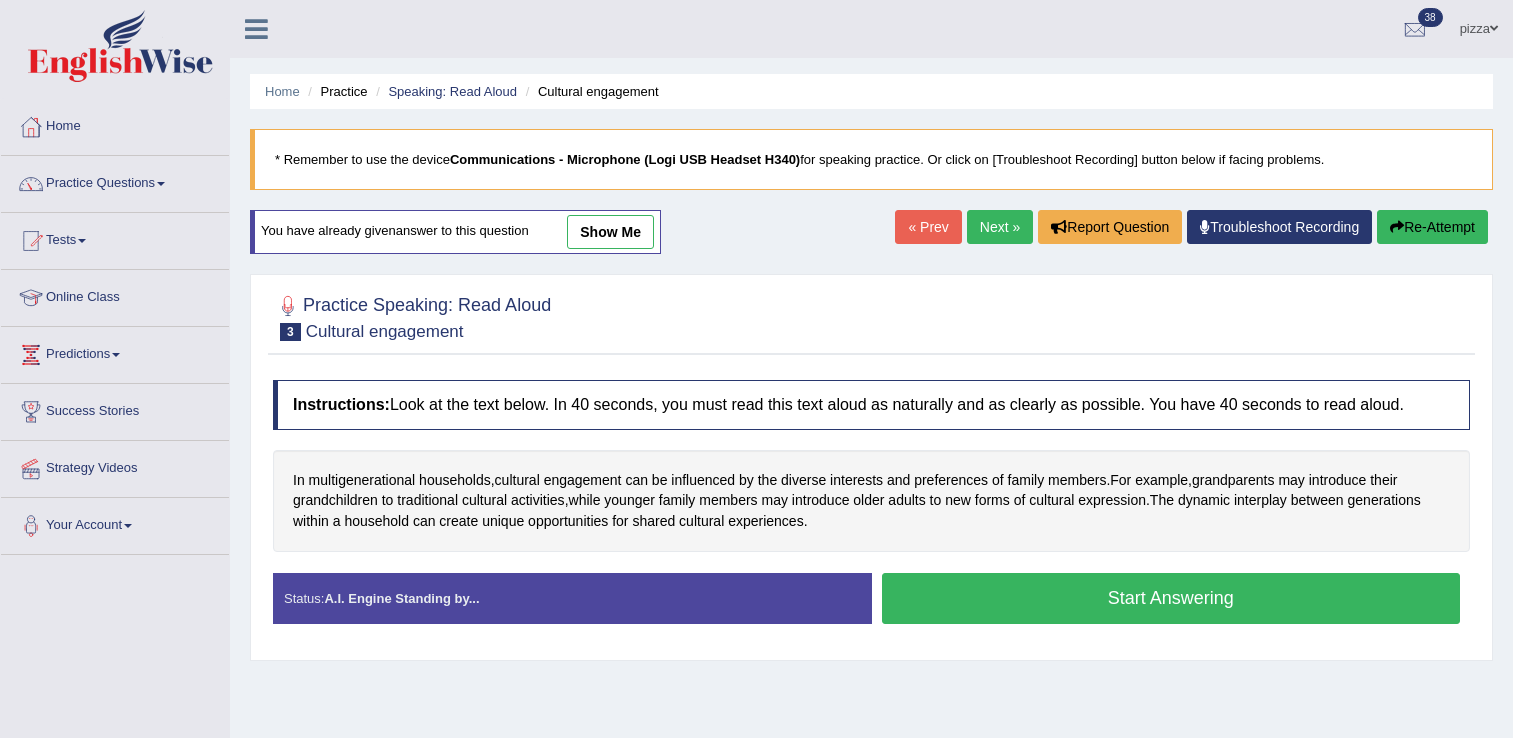 scroll, scrollTop: 0, scrollLeft: 0, axis: both 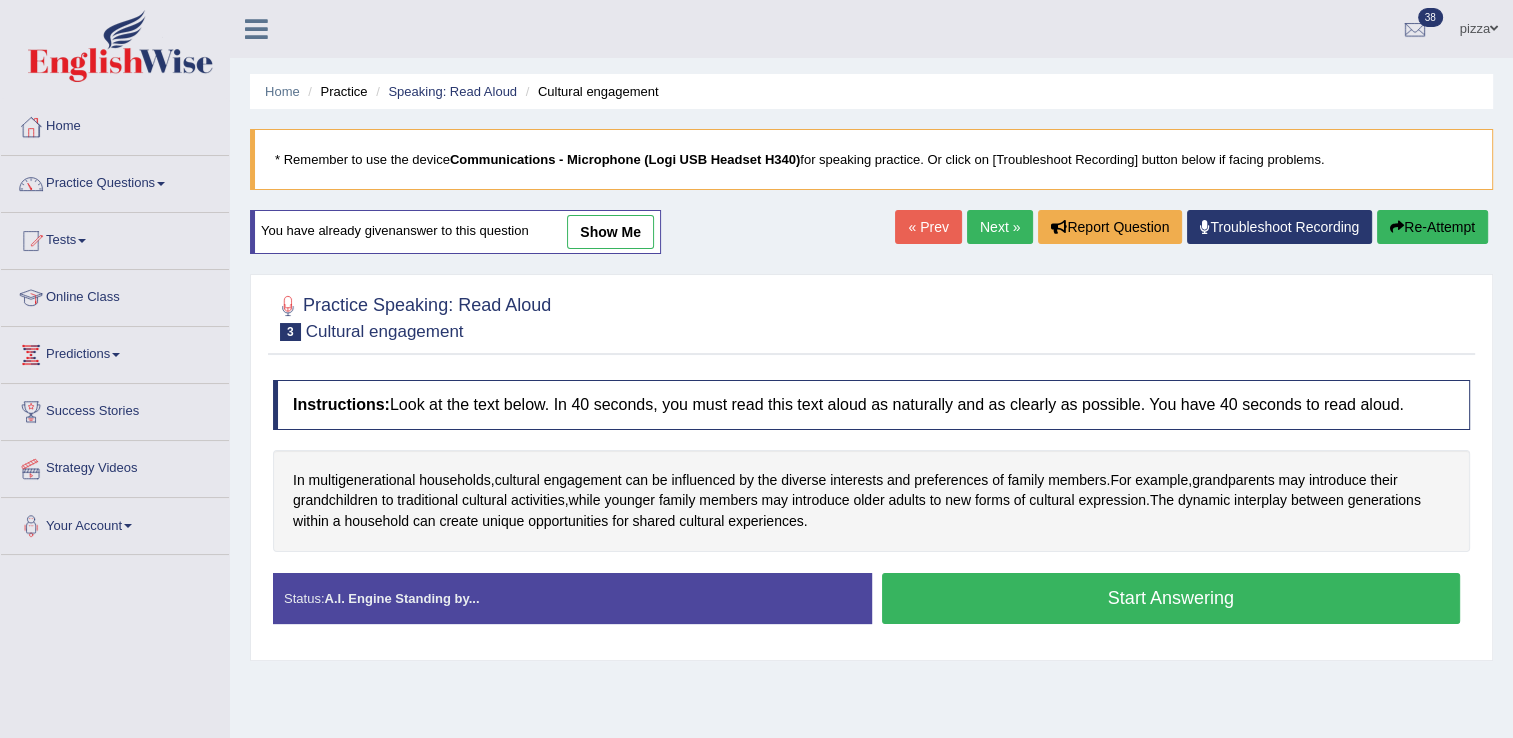 click on "Start Answering" at bounding box center (1171, 598) 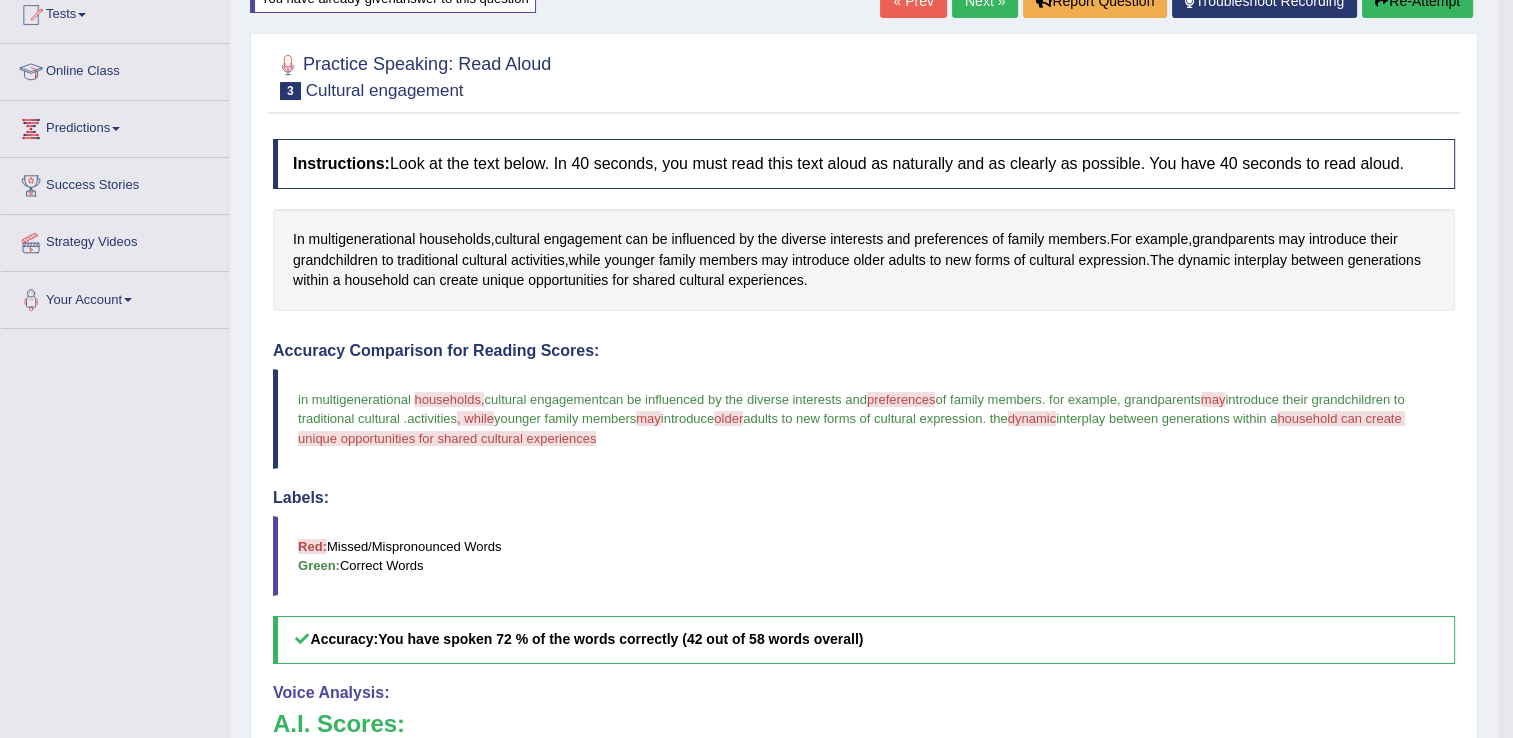 scroll, scrollTop: 266, scrollLeft: 0, axis: vertical 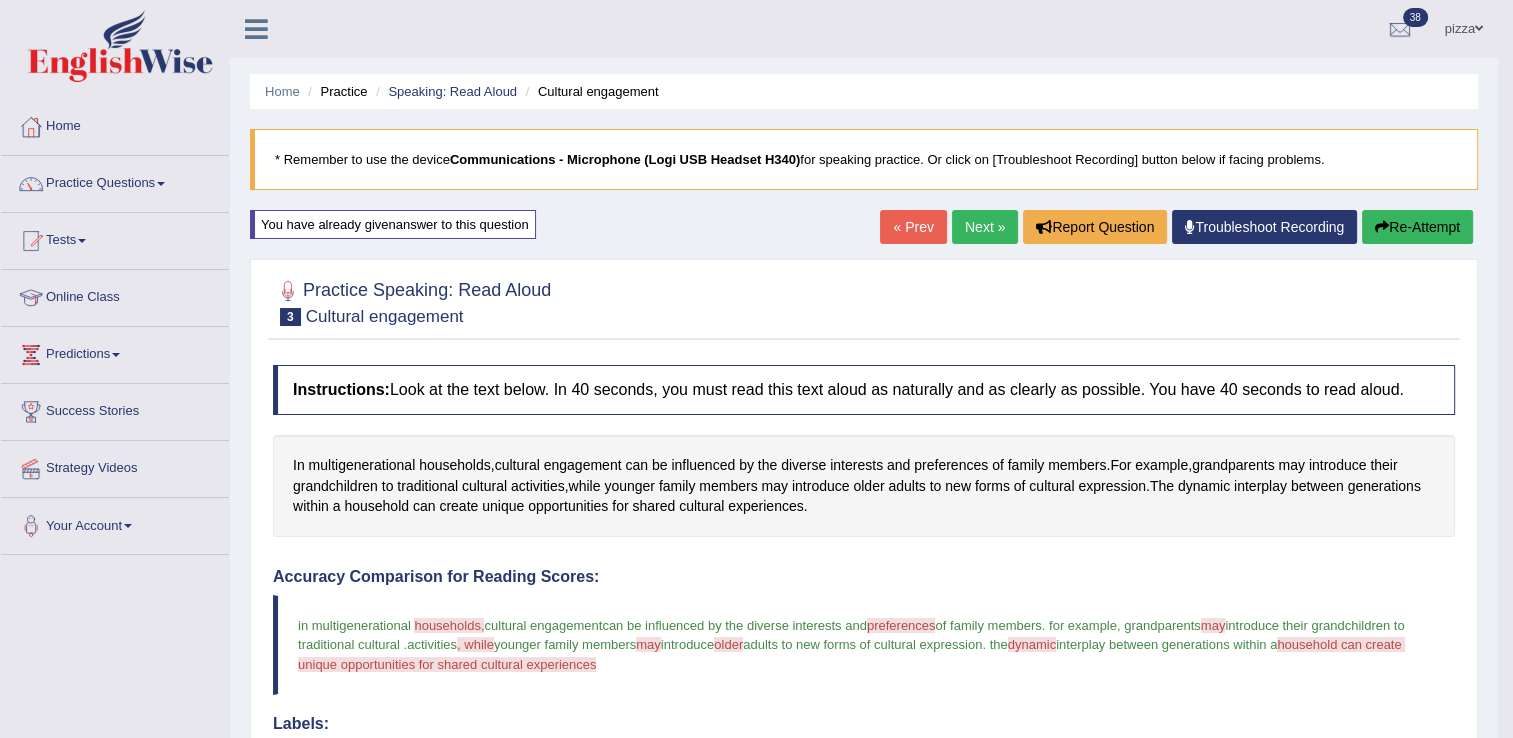 click on "Re-Attempt" at bounding box center [1417, 227] 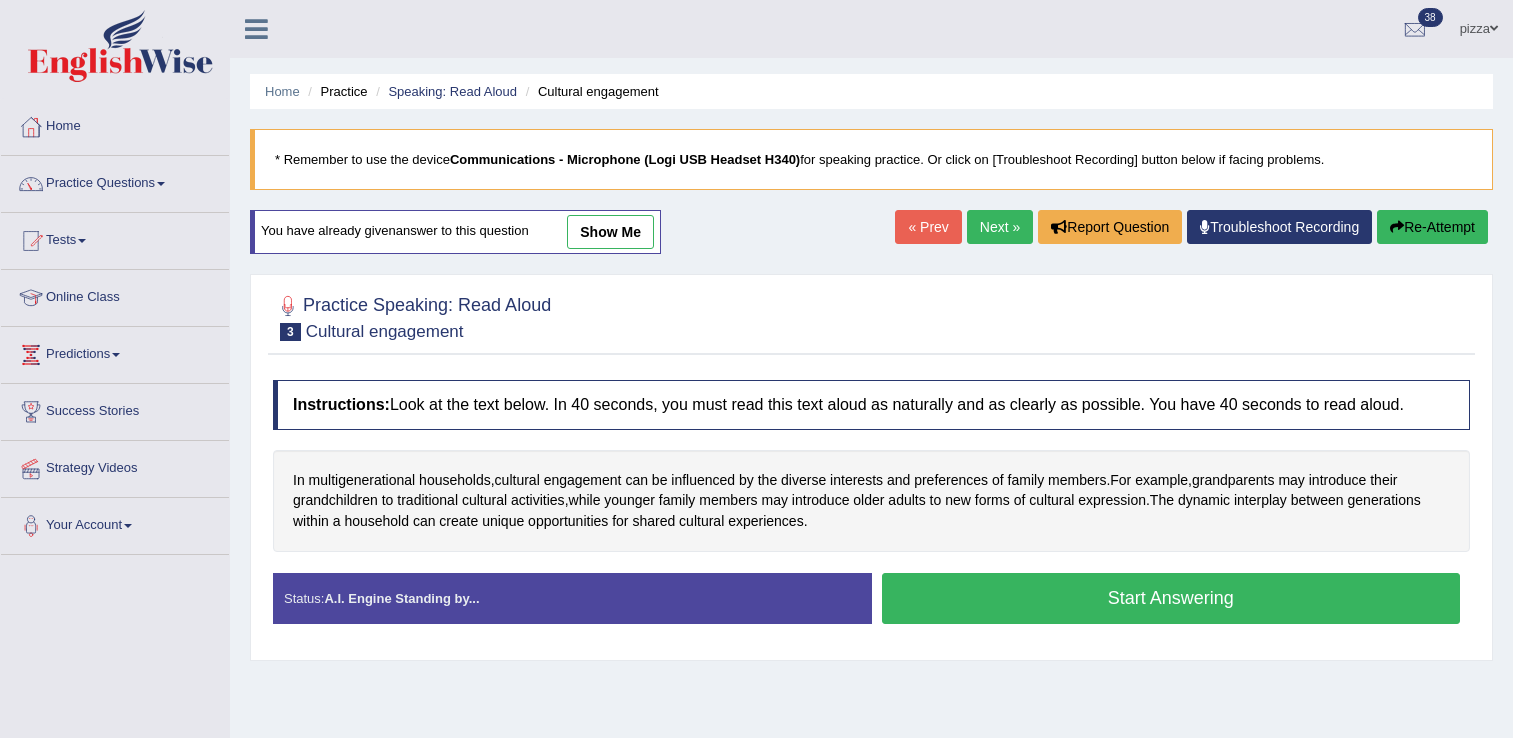 scroll, scrollTop: 0, scrollLeft: 0, axis: both 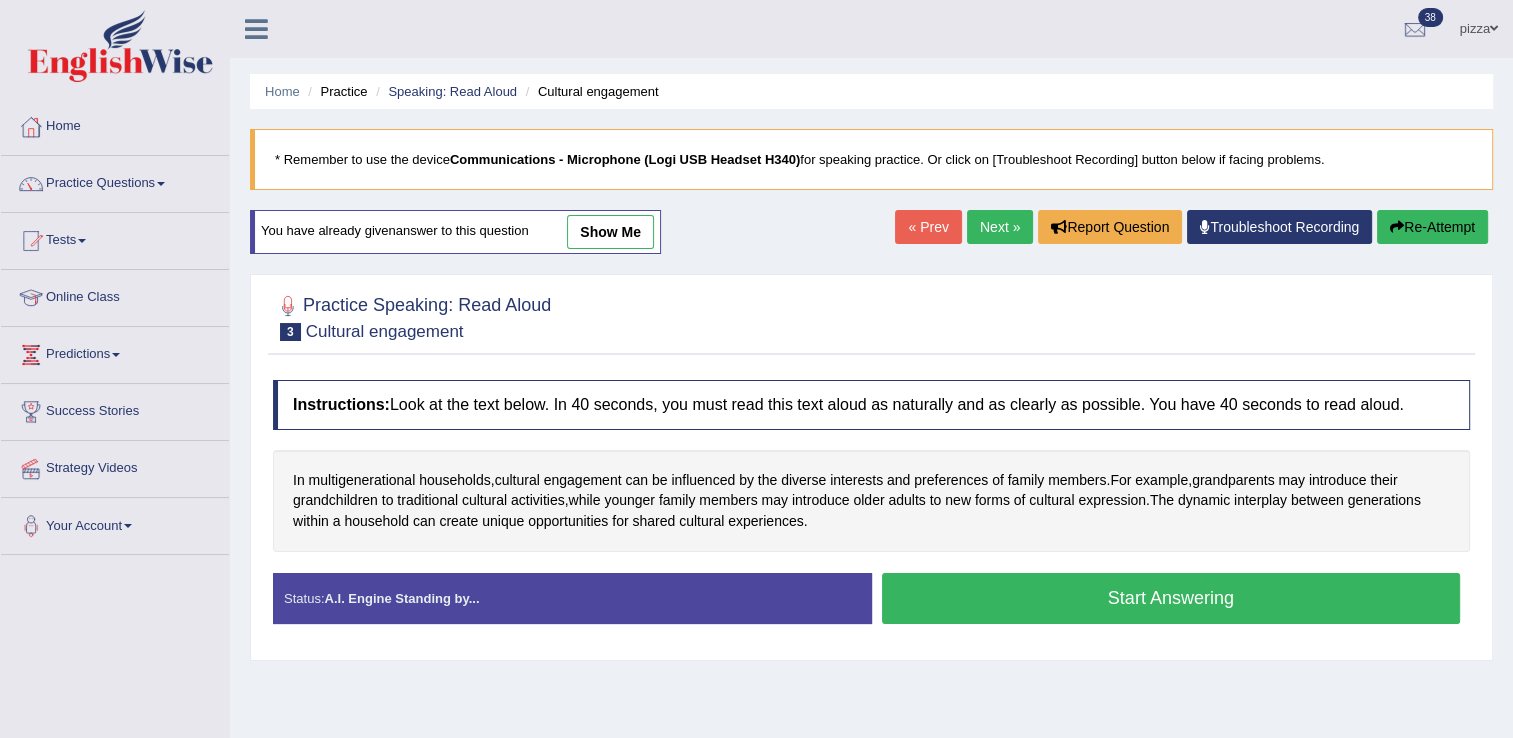 click on "Start Answering" at bounding box center [1171, 598] 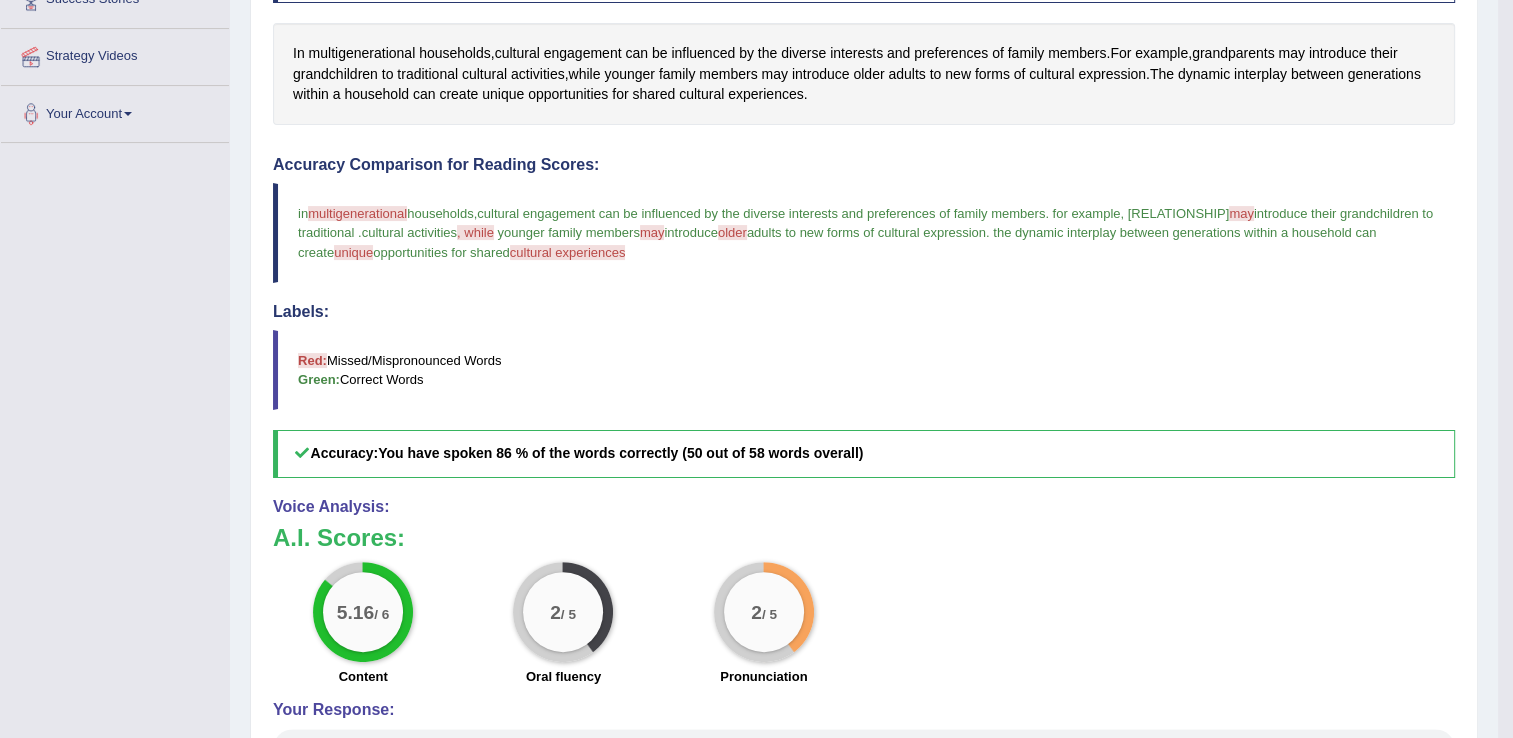 scroll, scrollTop: 479, scrollLeft: 0, axis: vertical 